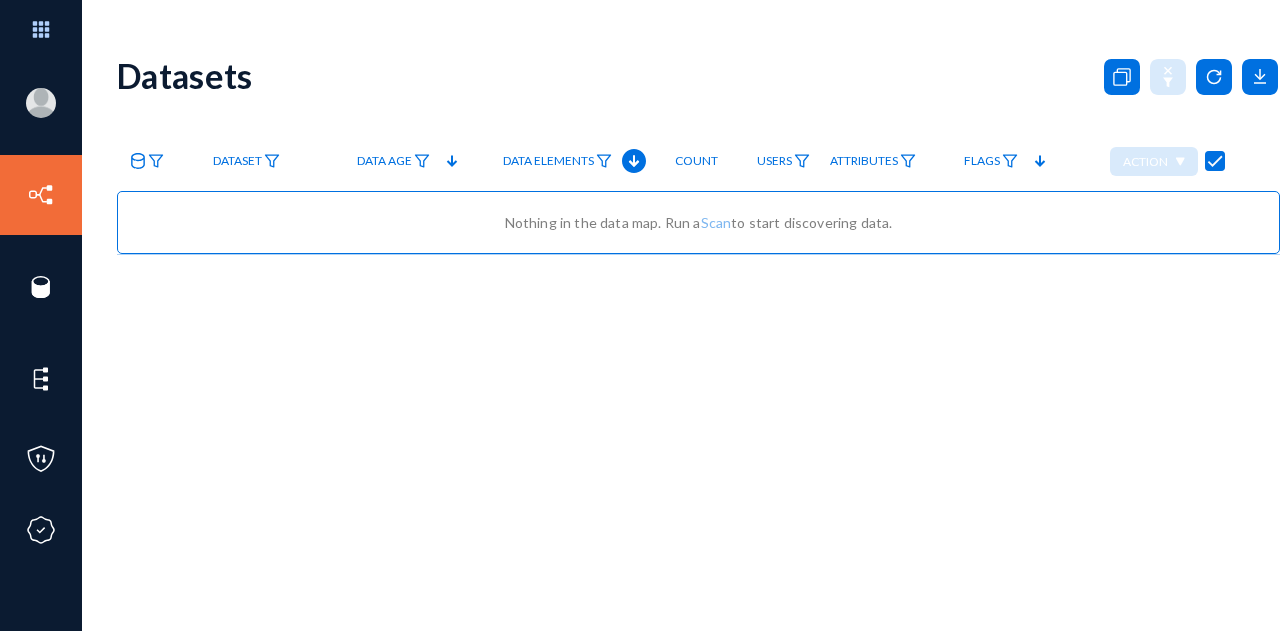 scroll, scrollTop: 0, scrollLeft: 0, axis: both 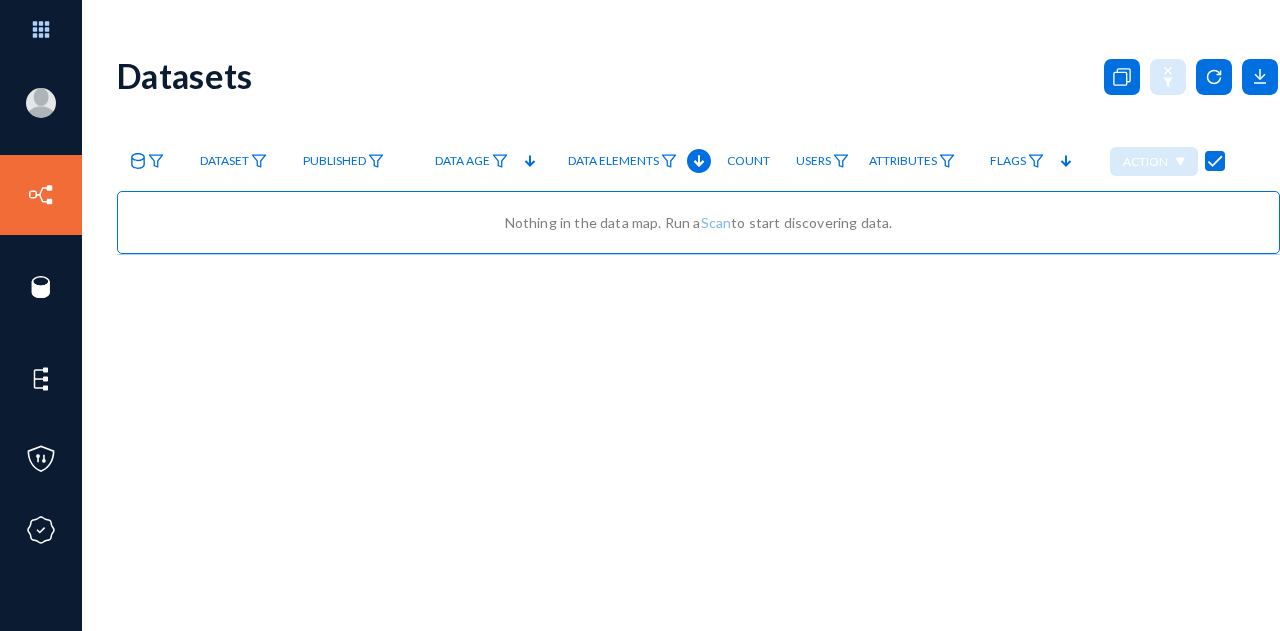 click on "Attributes" at bounding box center [224, 161] 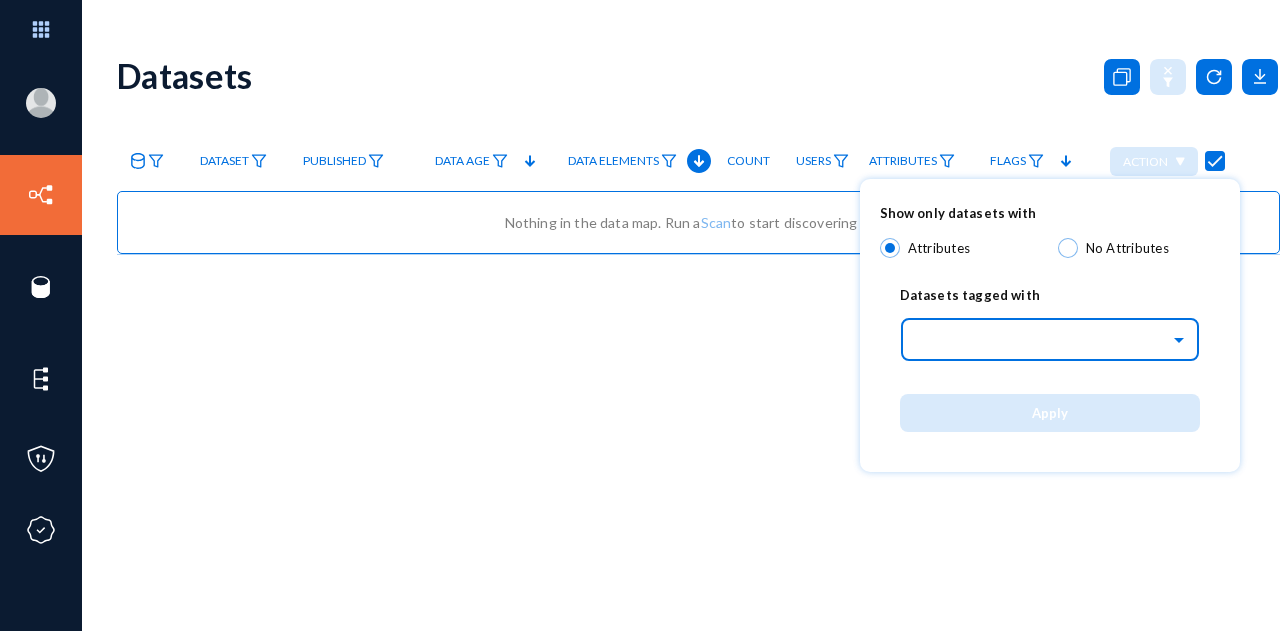 click at bounding box center [1181, 338] 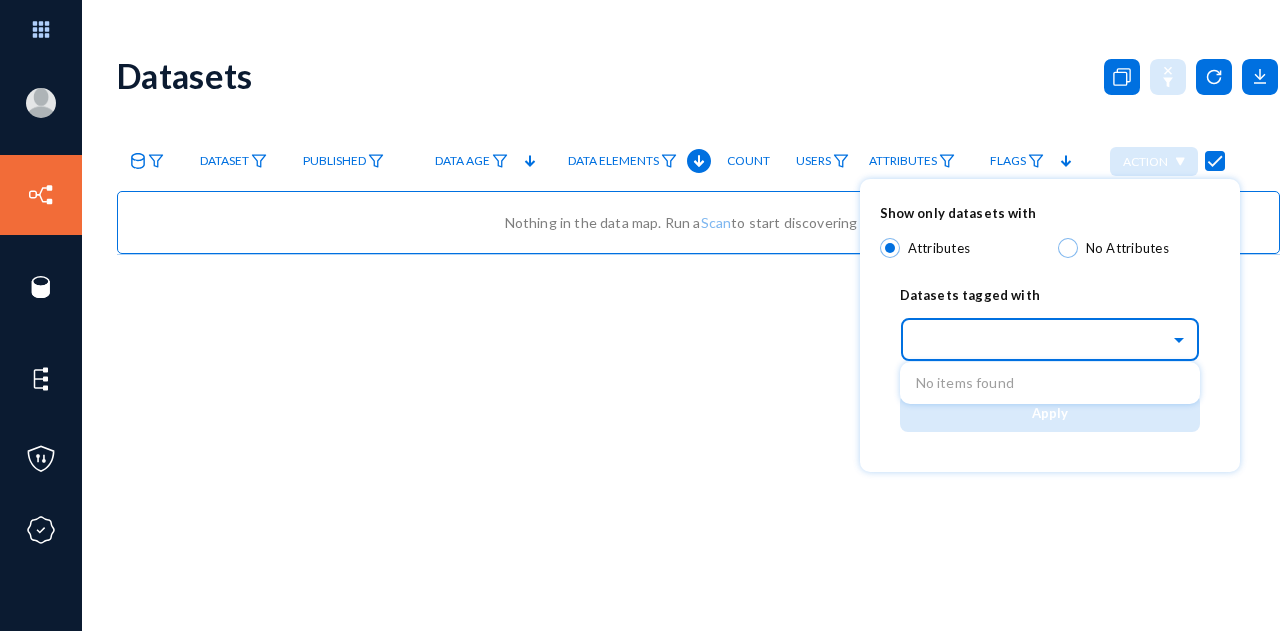 click at bounding box center [1060, 339] 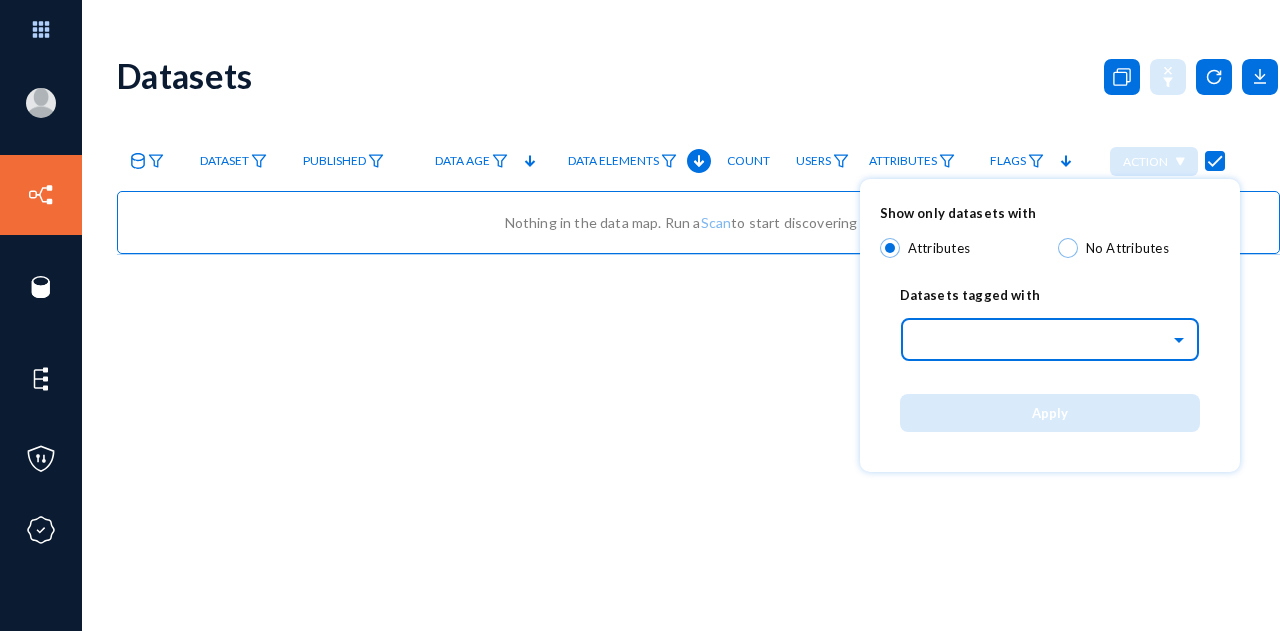 click at bounding box center (1181, 338) 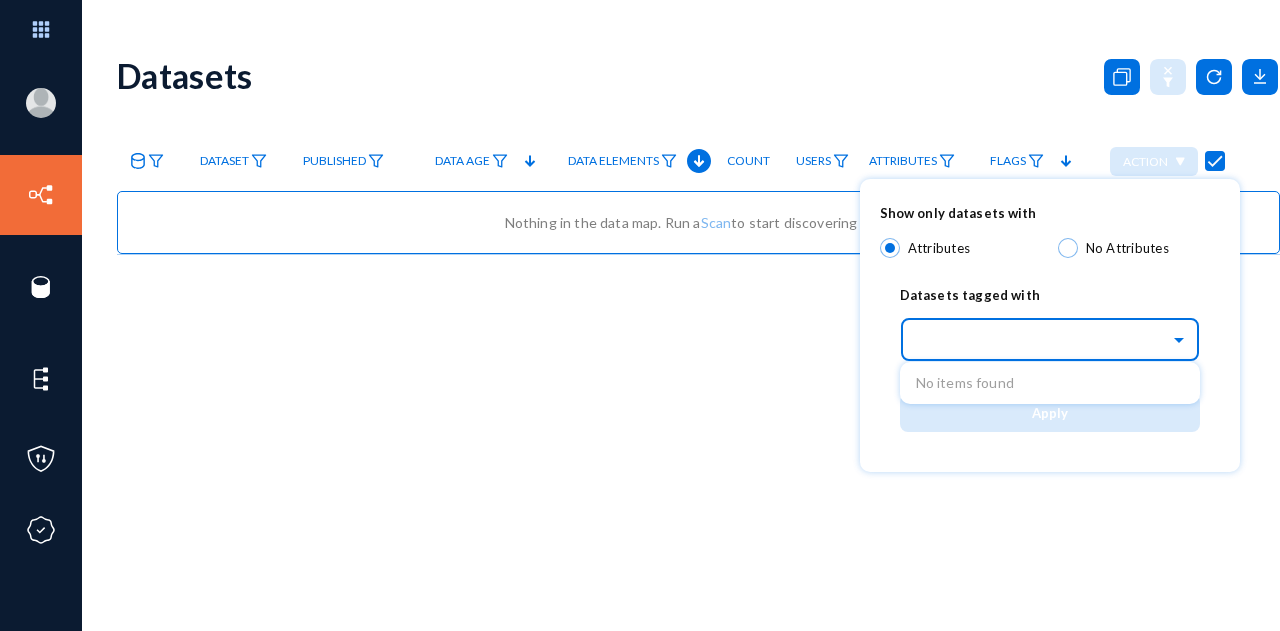 click at bounding box center (1181, 338) 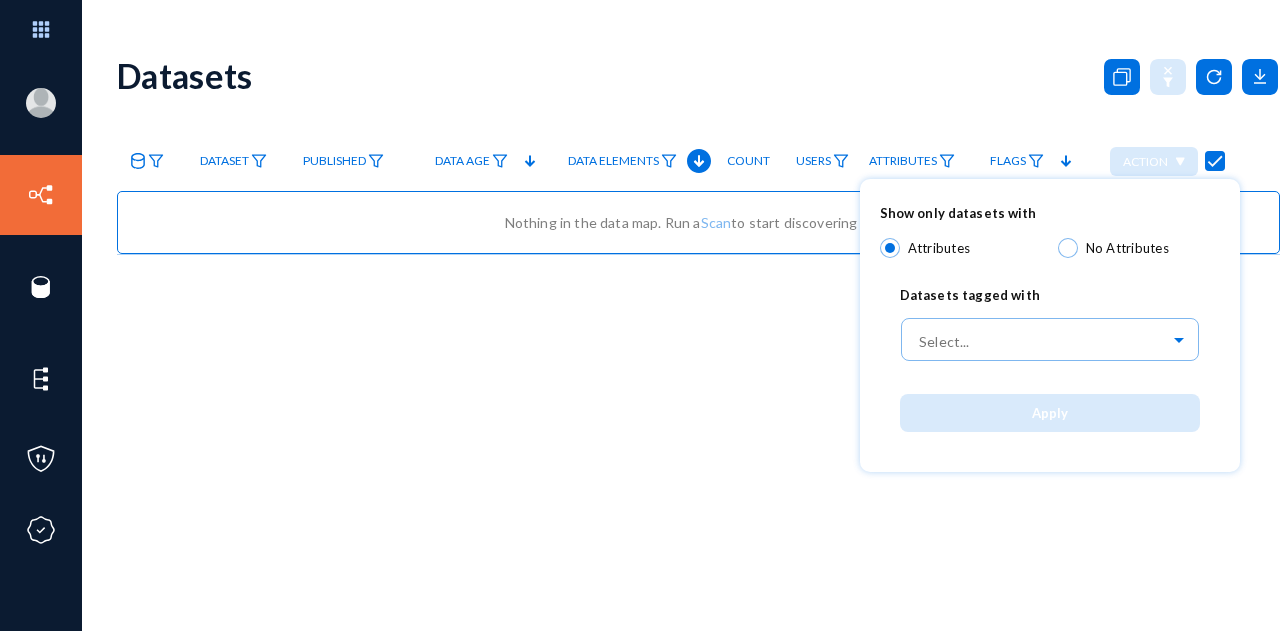 click at bounding box center (640, 315) 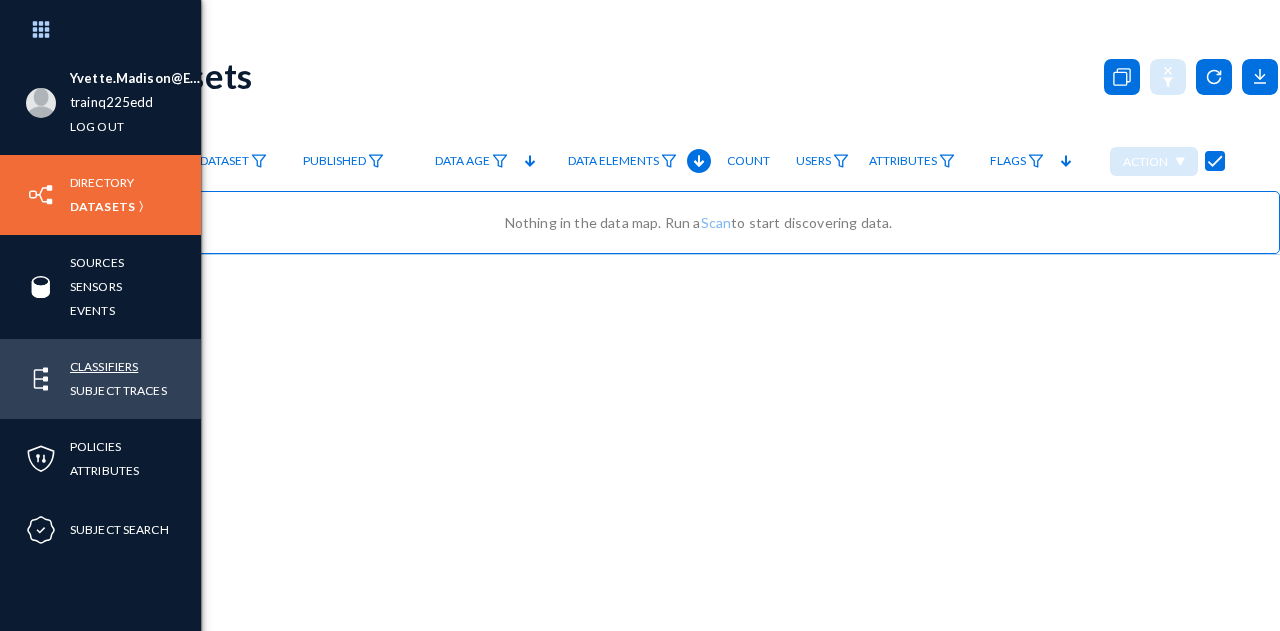 click on "Classifiers" at bounding box center (104, 366) 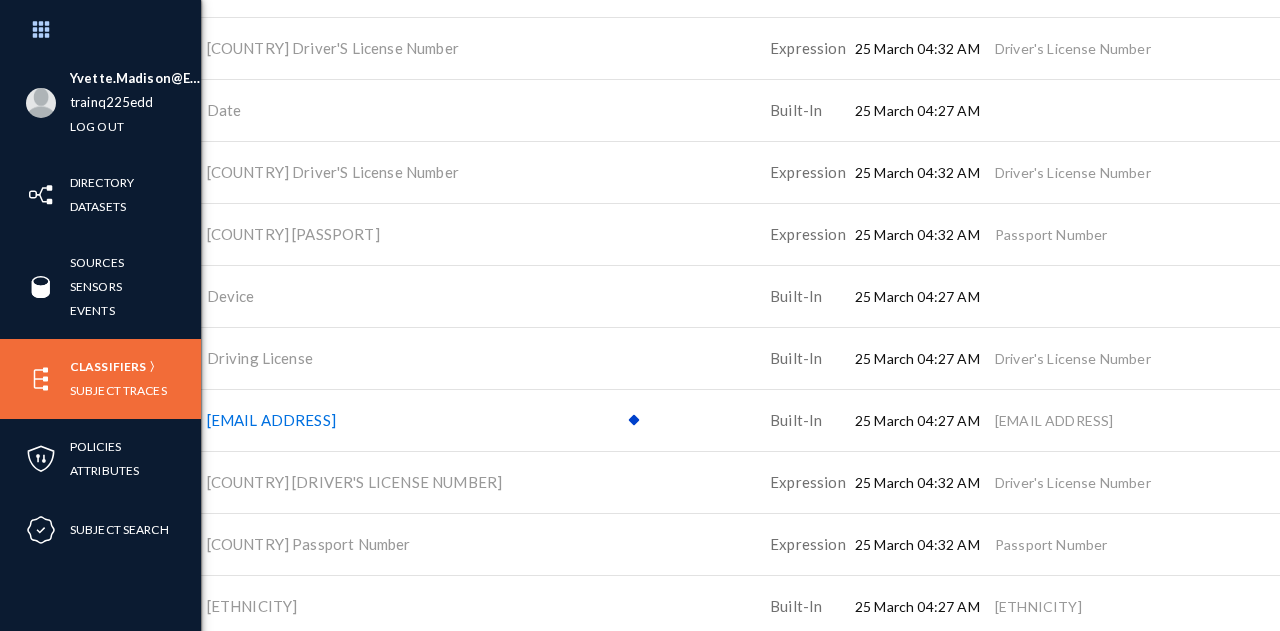 scroll, scrollTop: 2961, scrollLeft: 0, axis: vertical 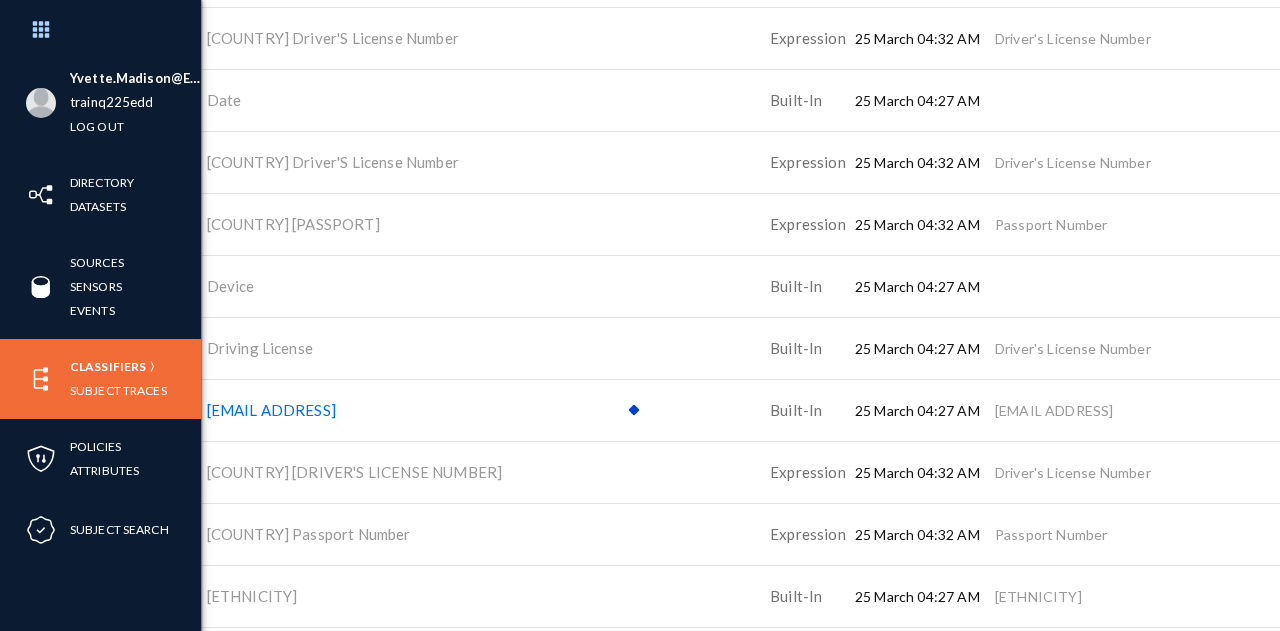 click on "Driving License" at bounding box center (260, 348) 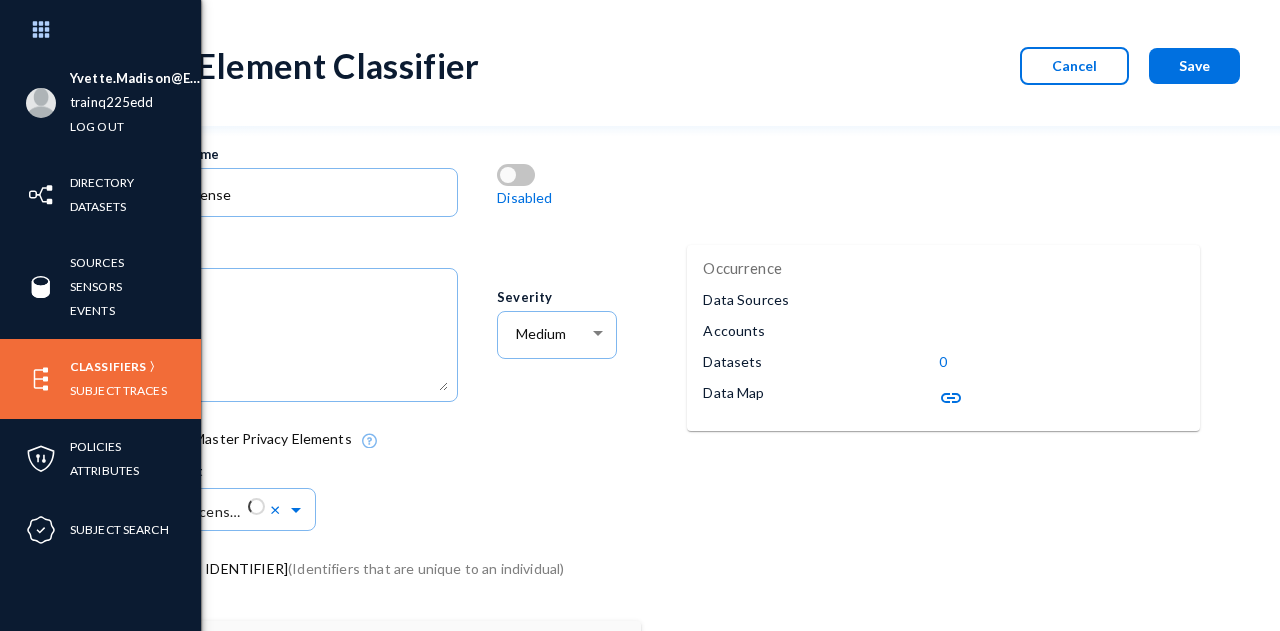scroll, scrollTop: 597, scrollLeft: 0, axis: vertical 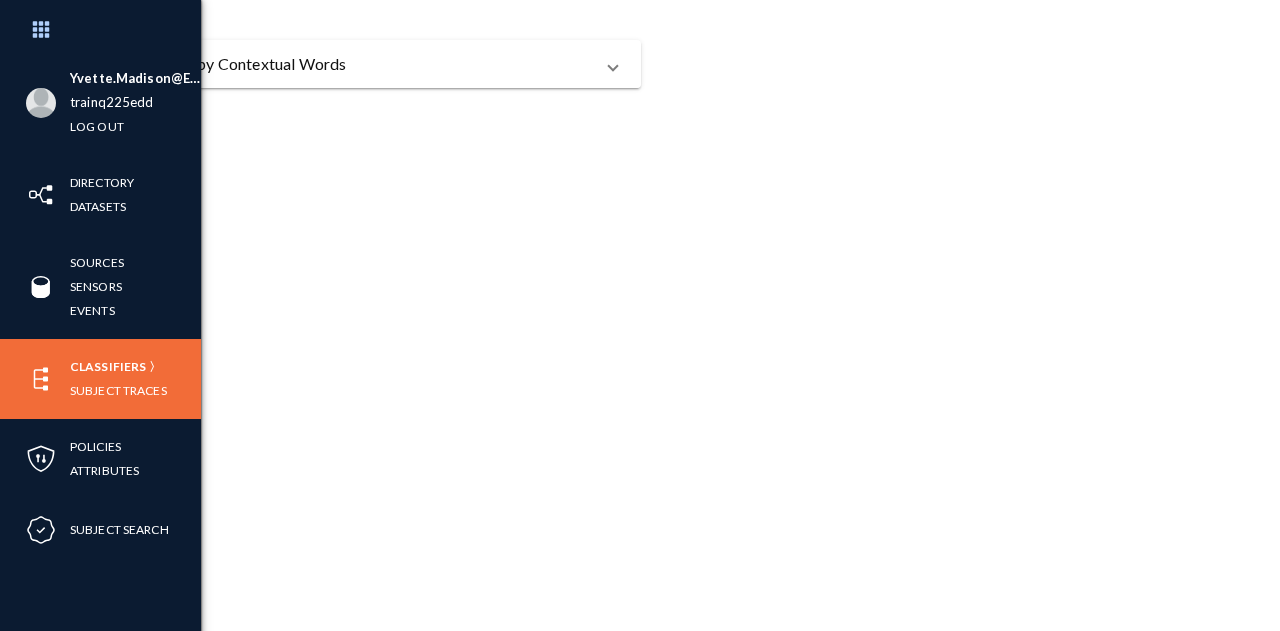 click at bounding box center (613, 64) 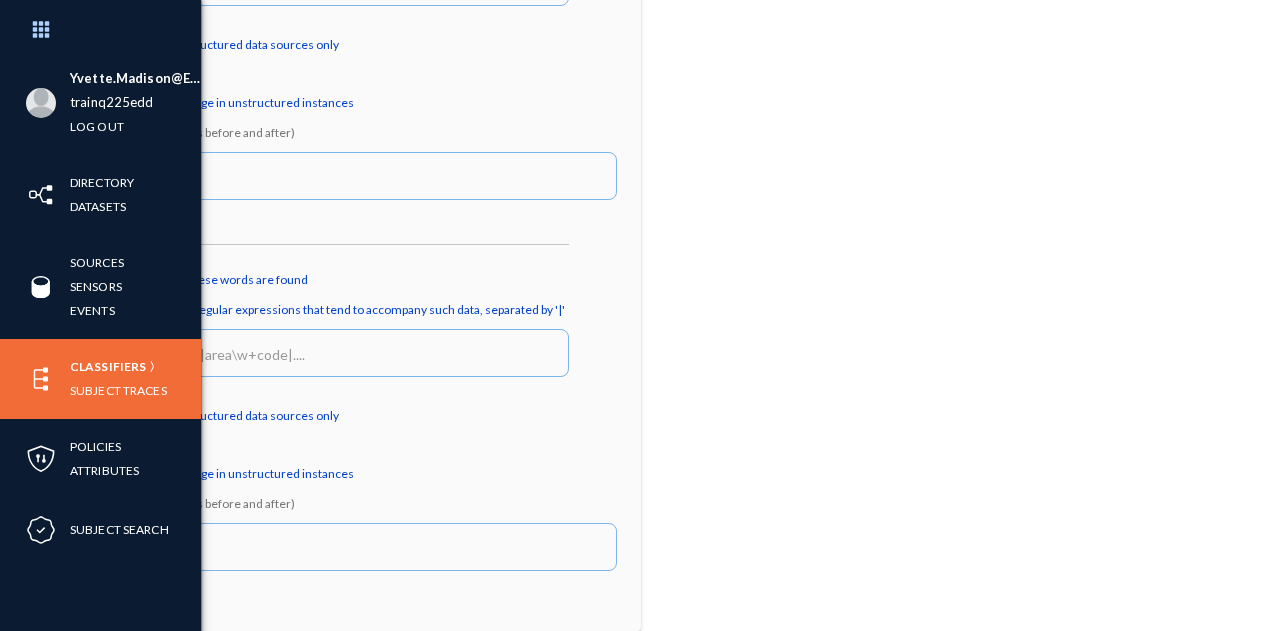 scroll, scrollTop: 0, scrollLeft: 0, axis: both 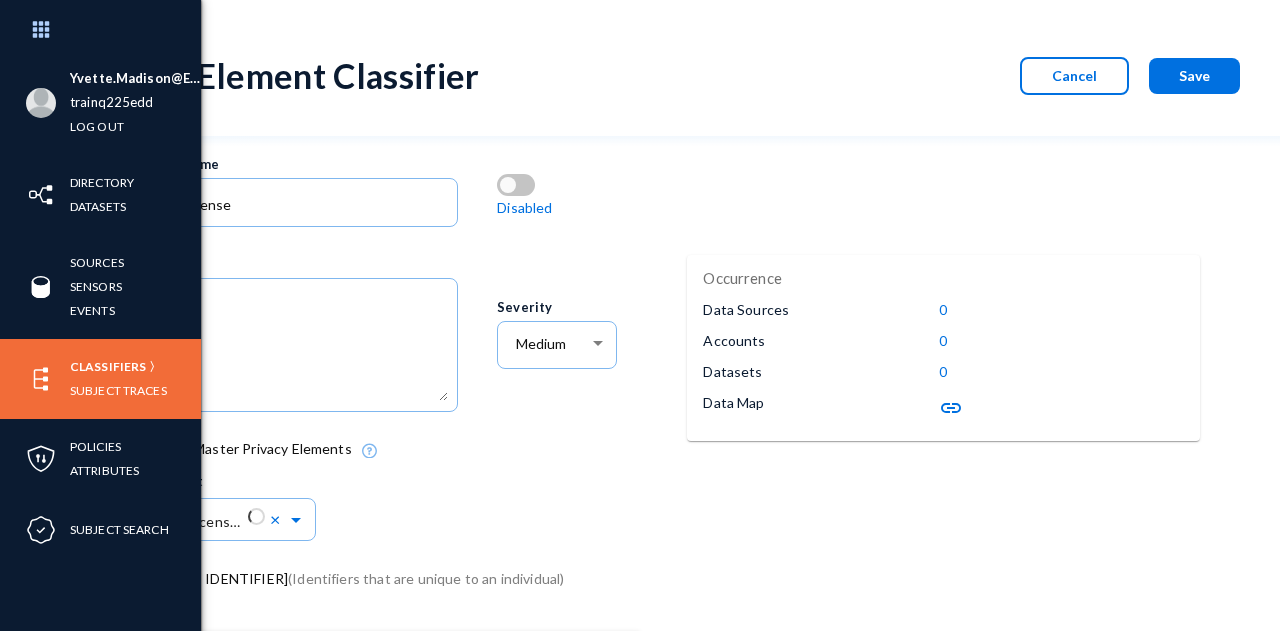 click on "link" at bounding box center [951, 408] 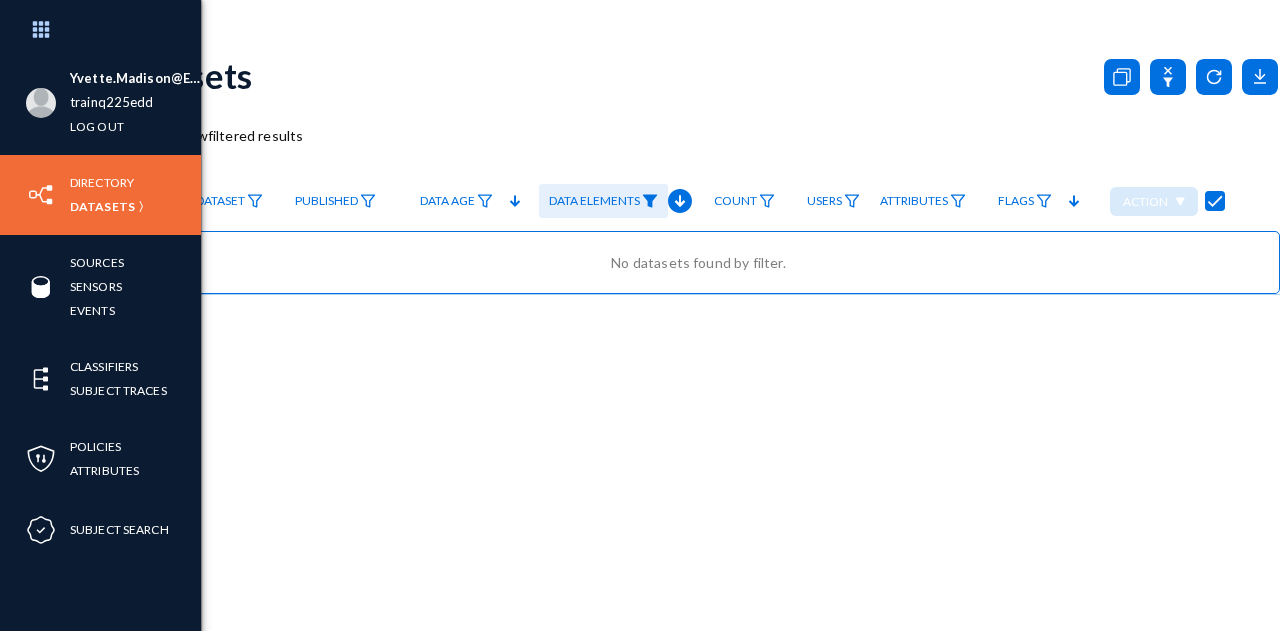 click on "Flags" at bounding box center (220, 201) 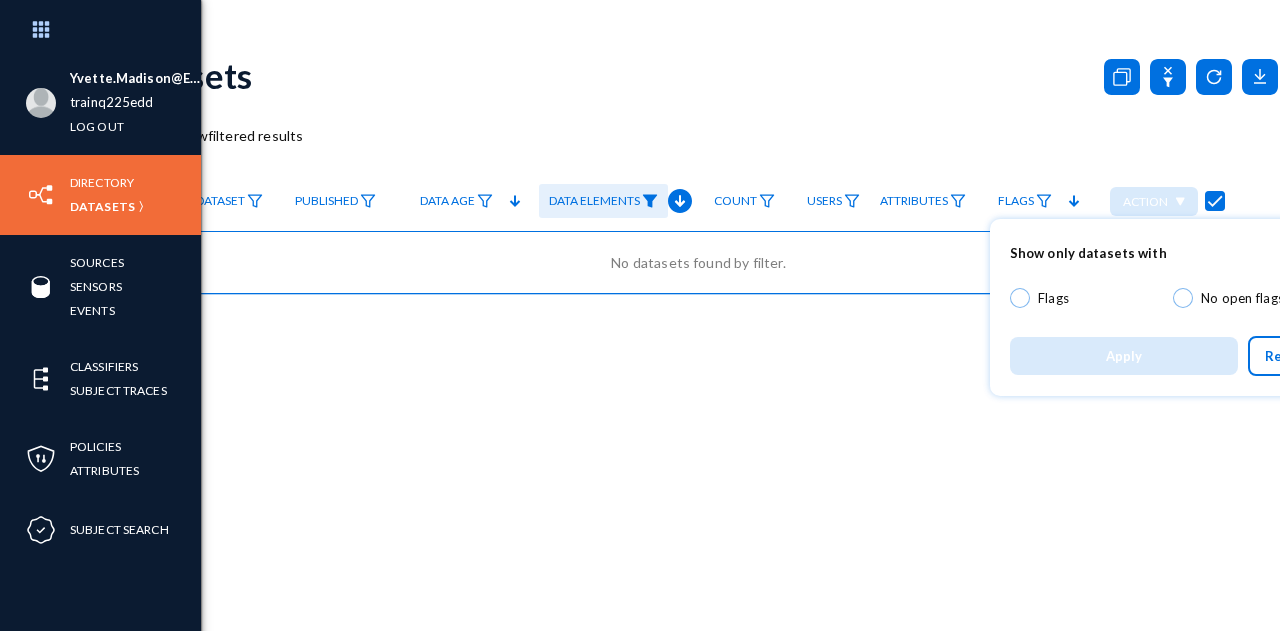 click at bounding box center (1020, 298) 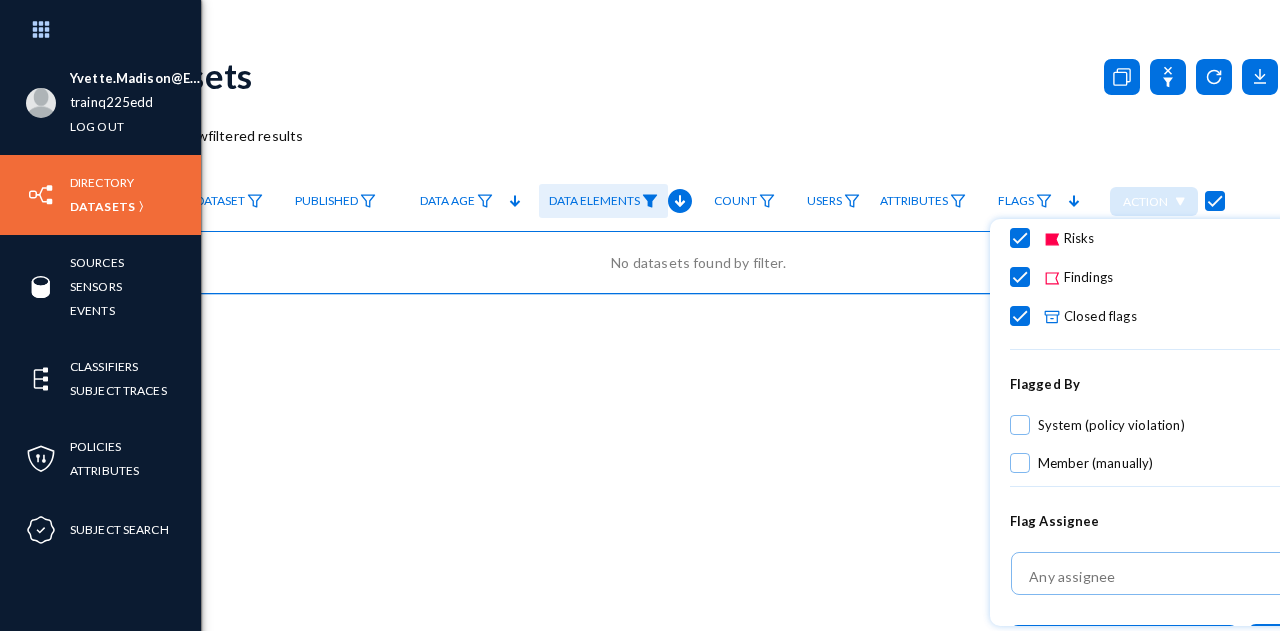 scroll, scrollTop: 161, scrollLeft: 0, axis: vertical 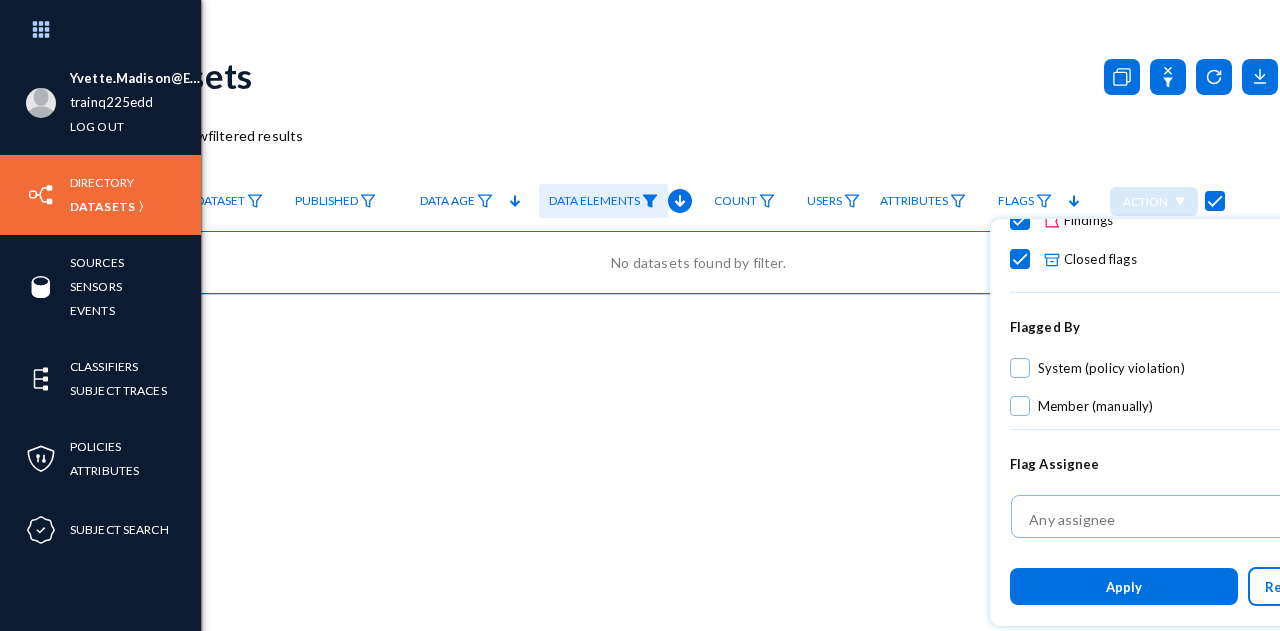 click at bounding box center [640, 315] 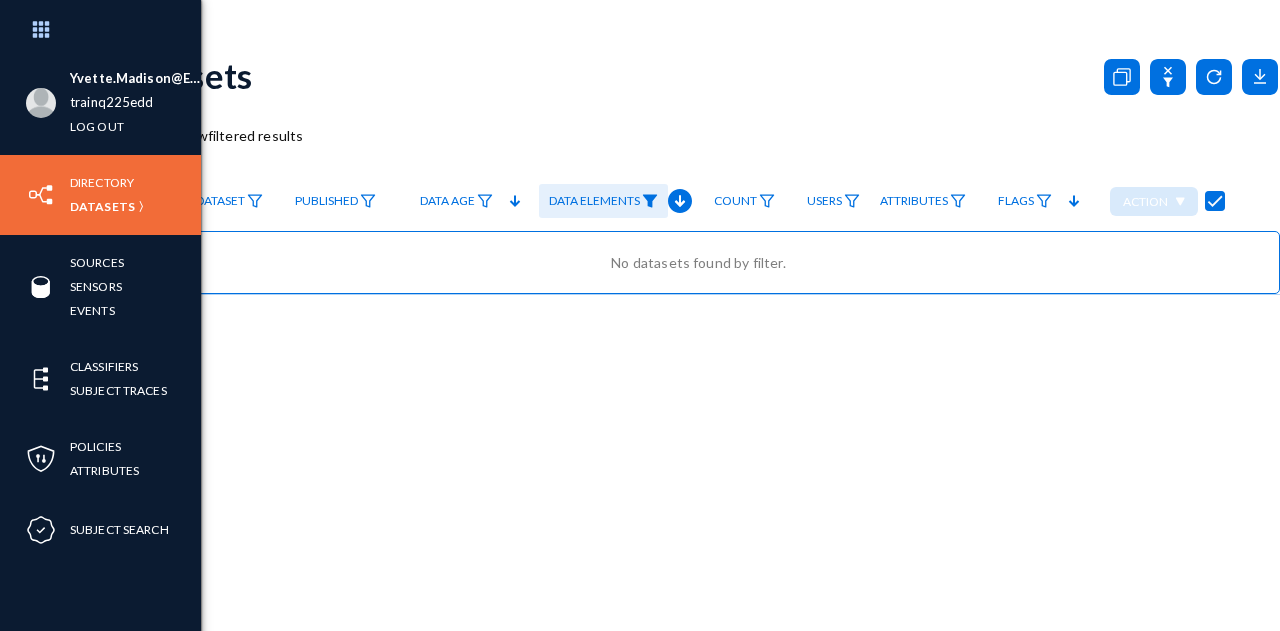 scroll, scrollTop: 0, scrollLeft: 42, axis: horizontal 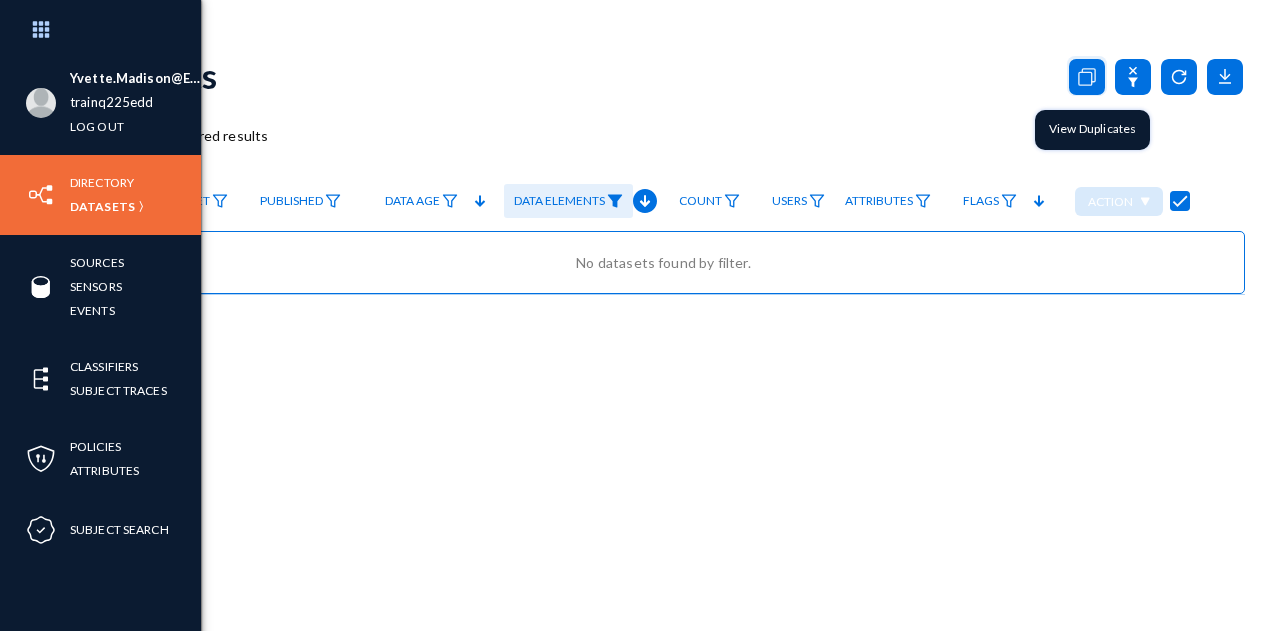 click at bounding box center (1085, 78) 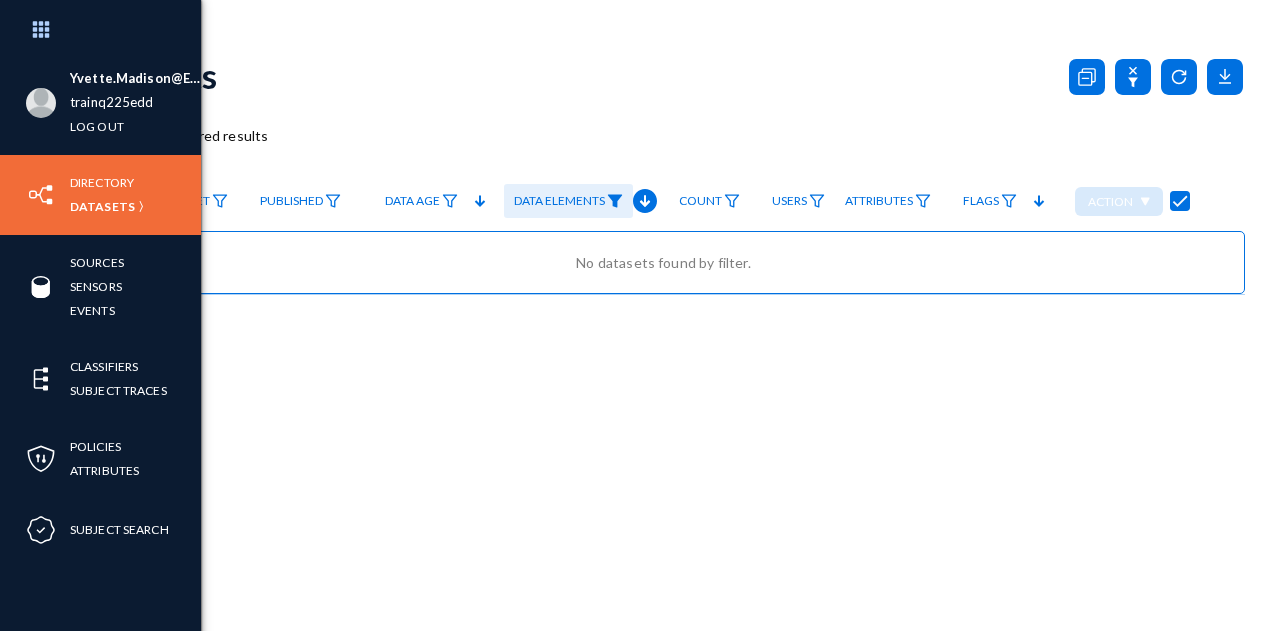 click on "Datasets
| visibility  Show   filtered results
Dataset Published Data Age
Data Elements
Count Users Attributes Flags
Action    No datasets found by filter." at bounding box center (663, 335) 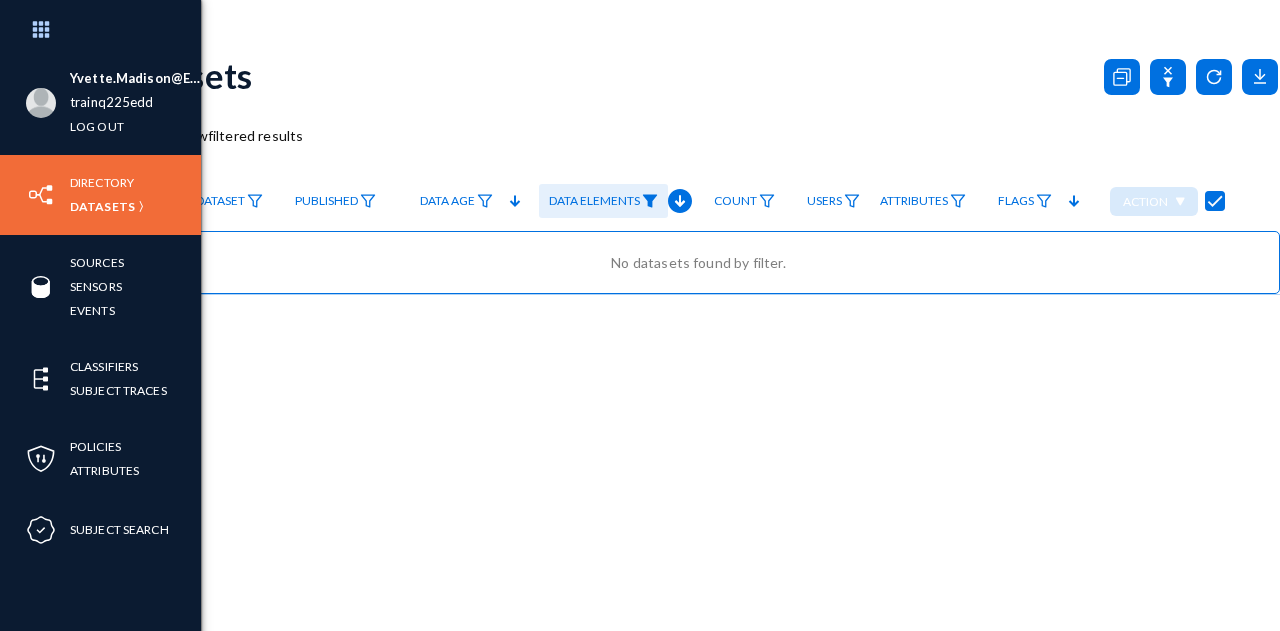 click on "visibility" at bounding box center [152, 137] 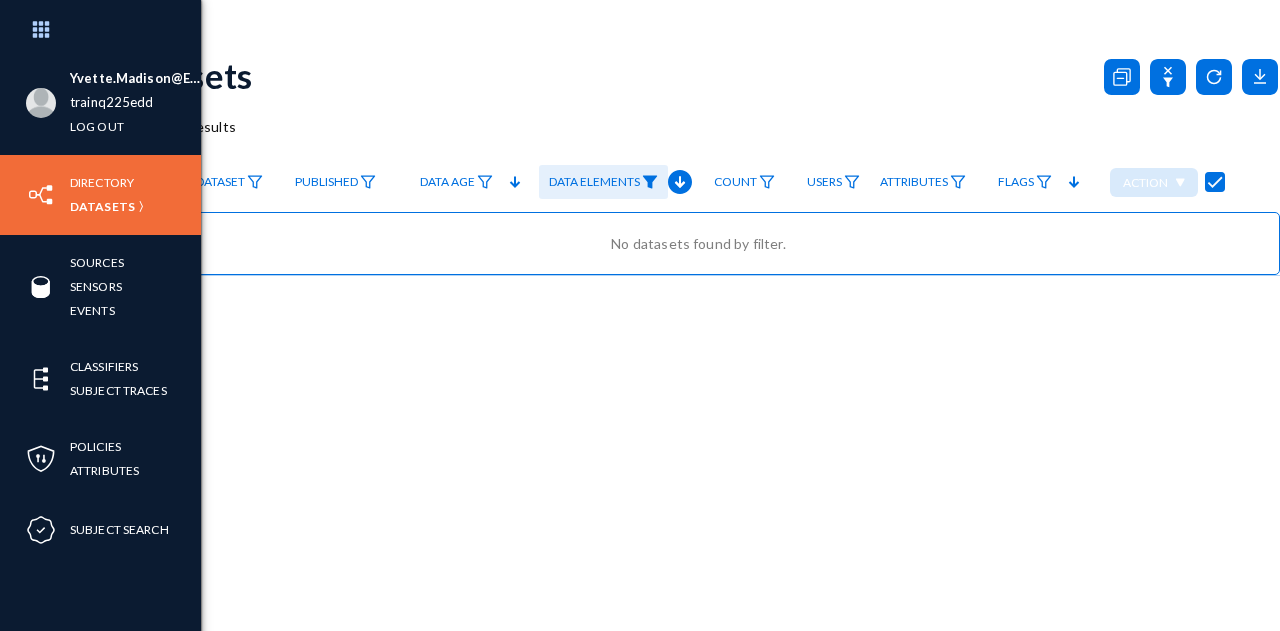 click on "Datasets
| 0  filtered results
Dataset Published Data Age
Data Elements
Count Users Attributes Flags
Action    No datasets found by filter." at bounding box center (698, 335) 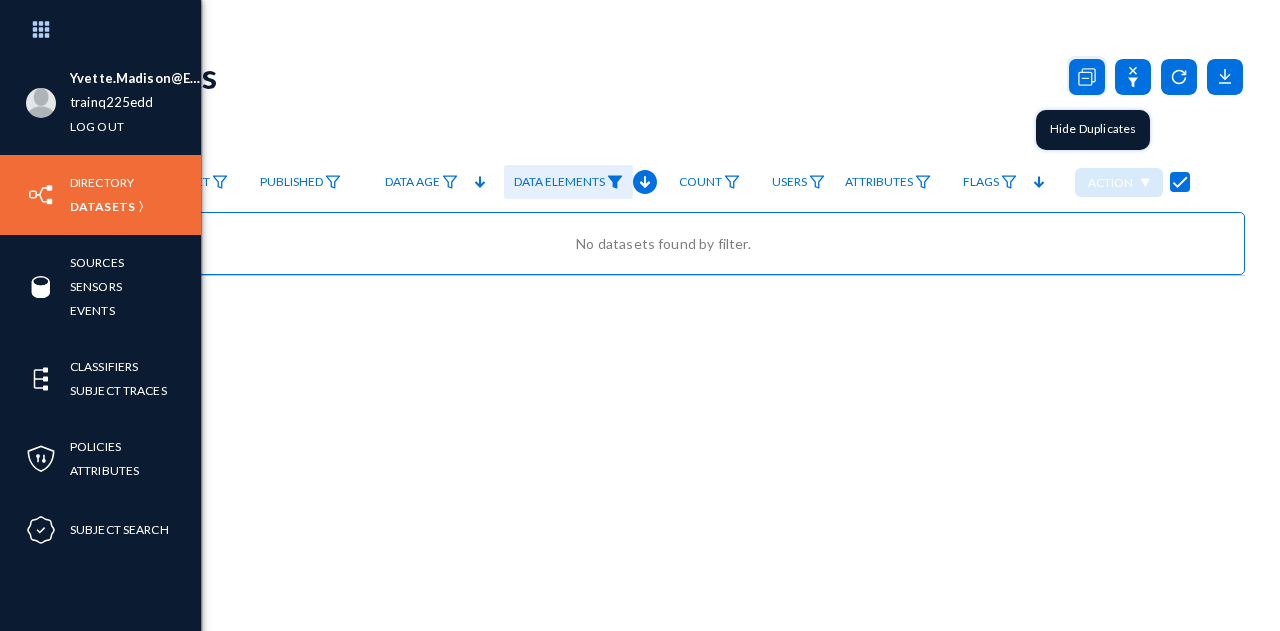 click at bounding box center (1087, 77) 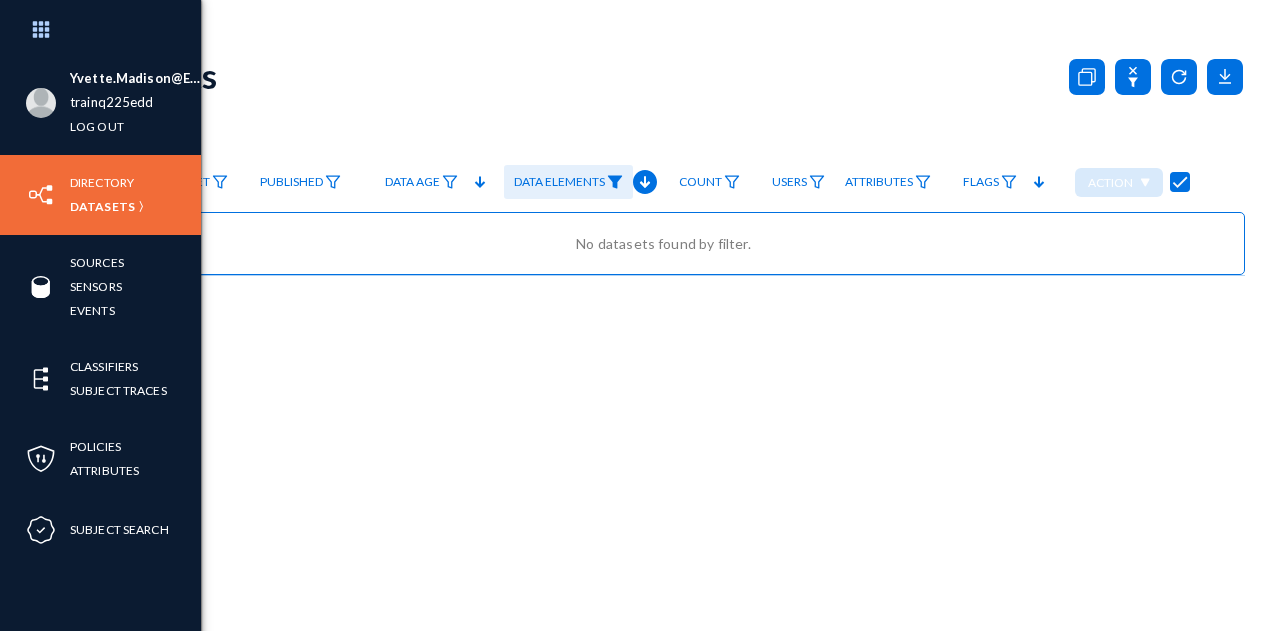 scroll, scrollTop: 0, scrollLeft: 0, axis: both 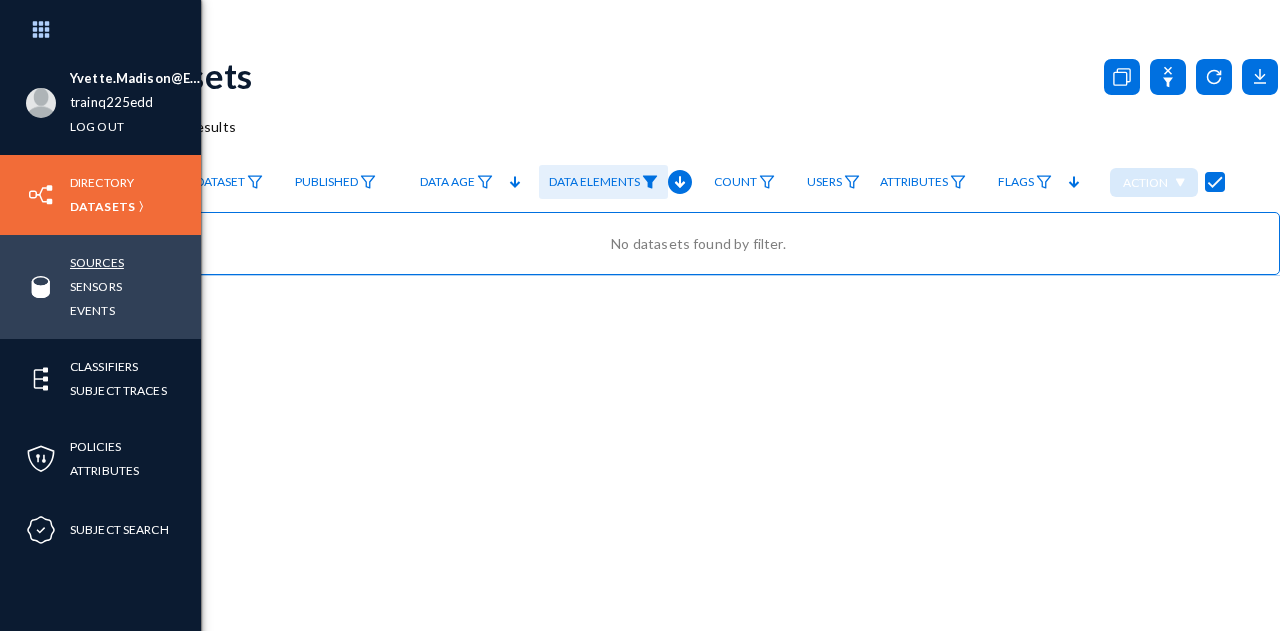click on "Sources" at bounding box center (97, 262) 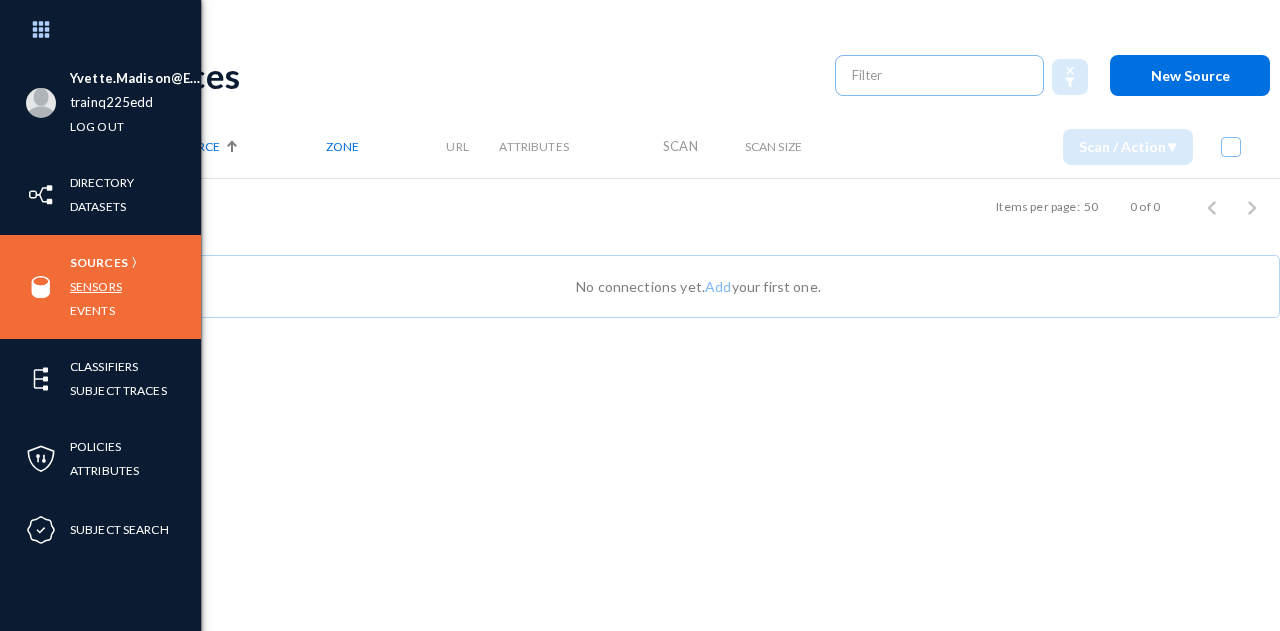 click on "Sensors" at bounding box center (96, 286) 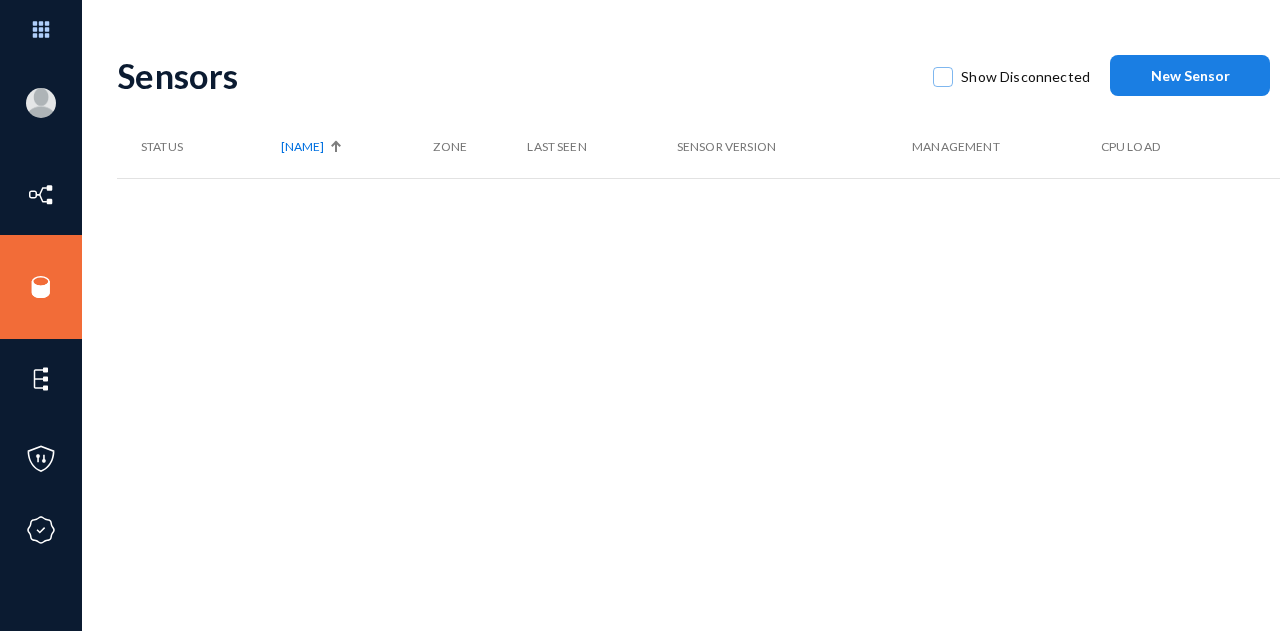 click on "New Sensor" at bounding box center [1190, 75] 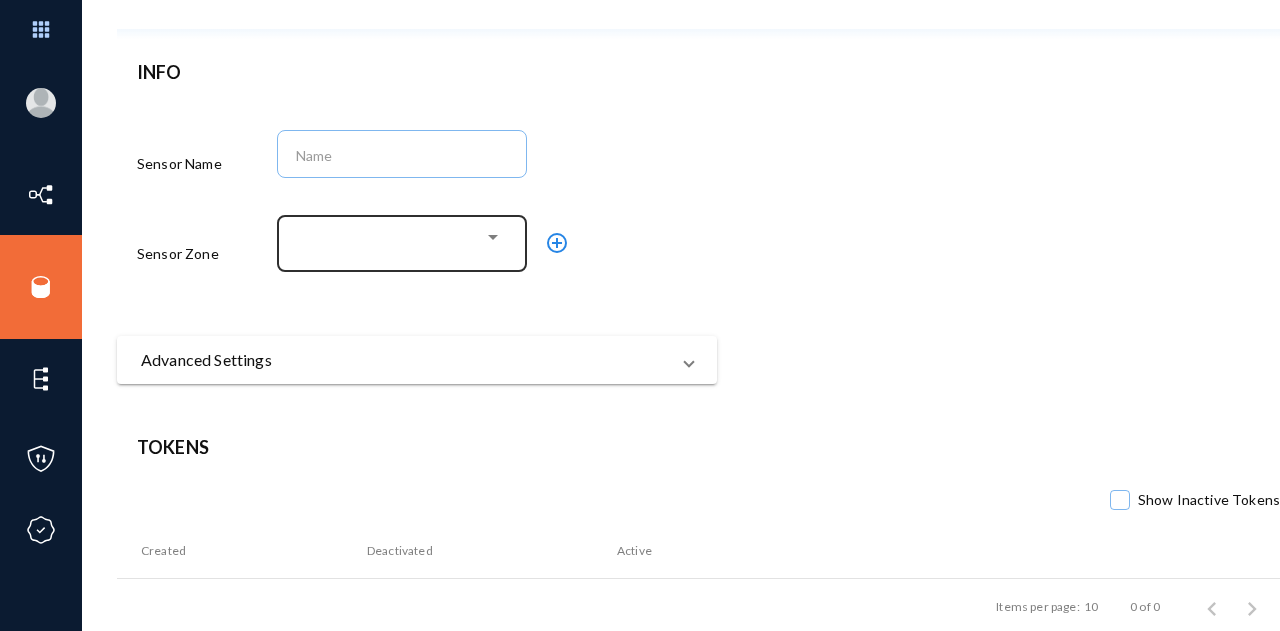 scroll, scrollTop: 120, scrollLeft: 0, axis: vertical 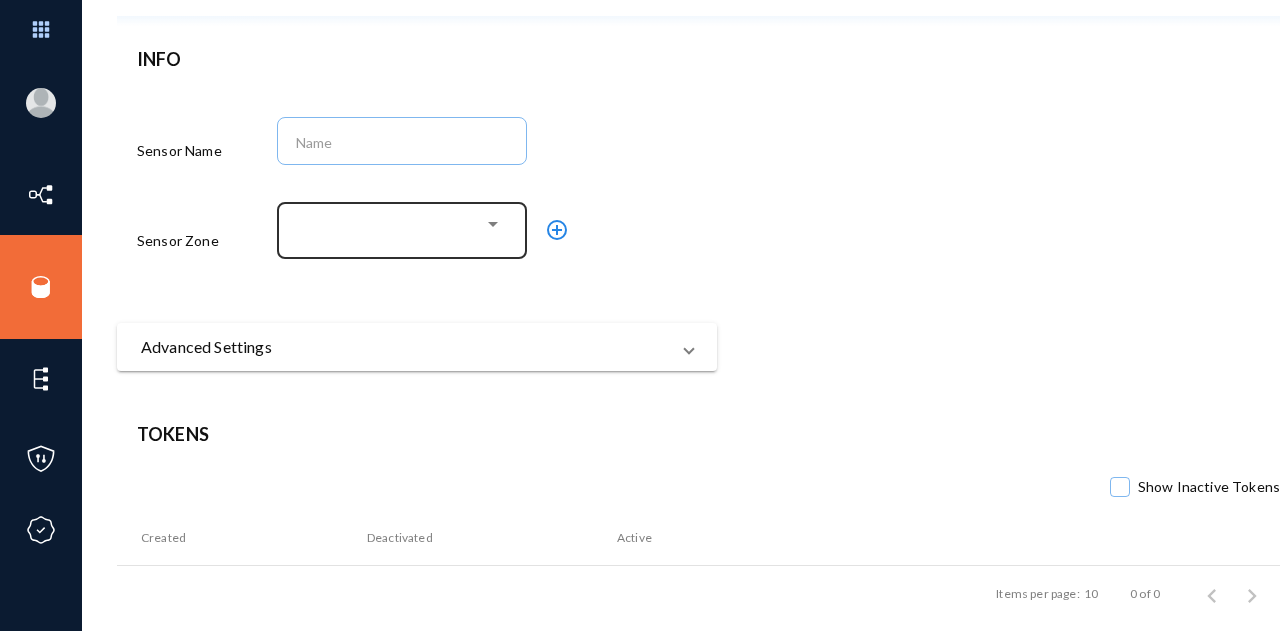 click at bounding box center (397, 226) 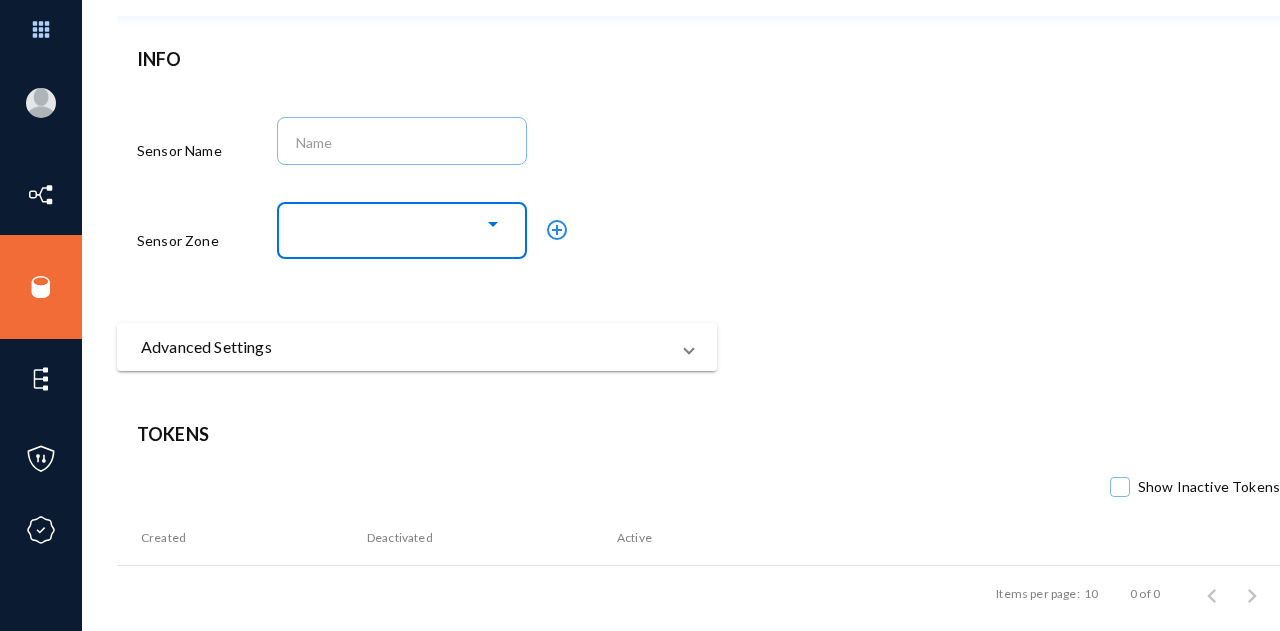 click at bounding box center (493, 225) 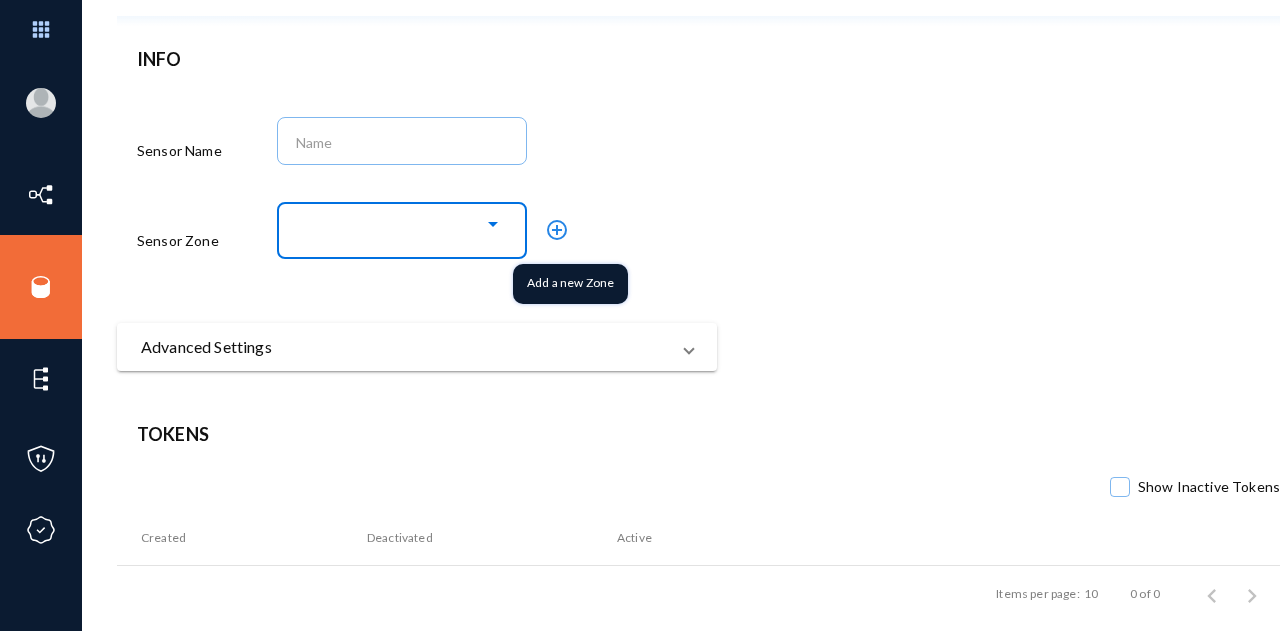 click on "add_circle_outline" at bounding box center [557, 230] 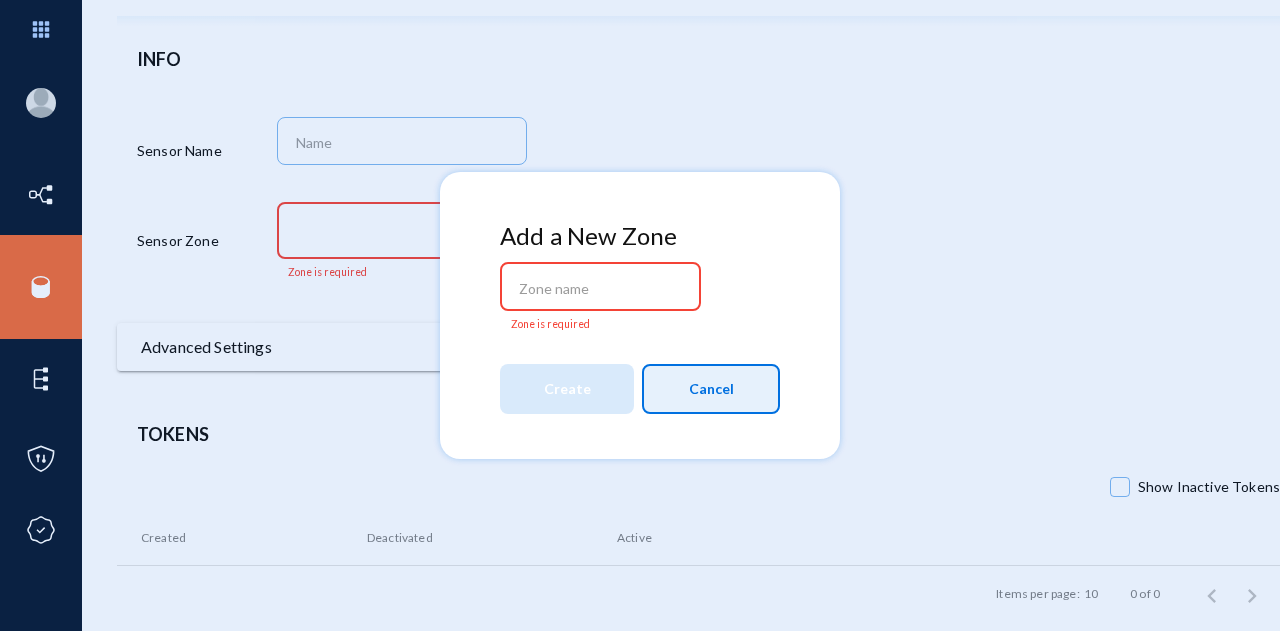 click on "Cancel" at bounding box center [711, 389] 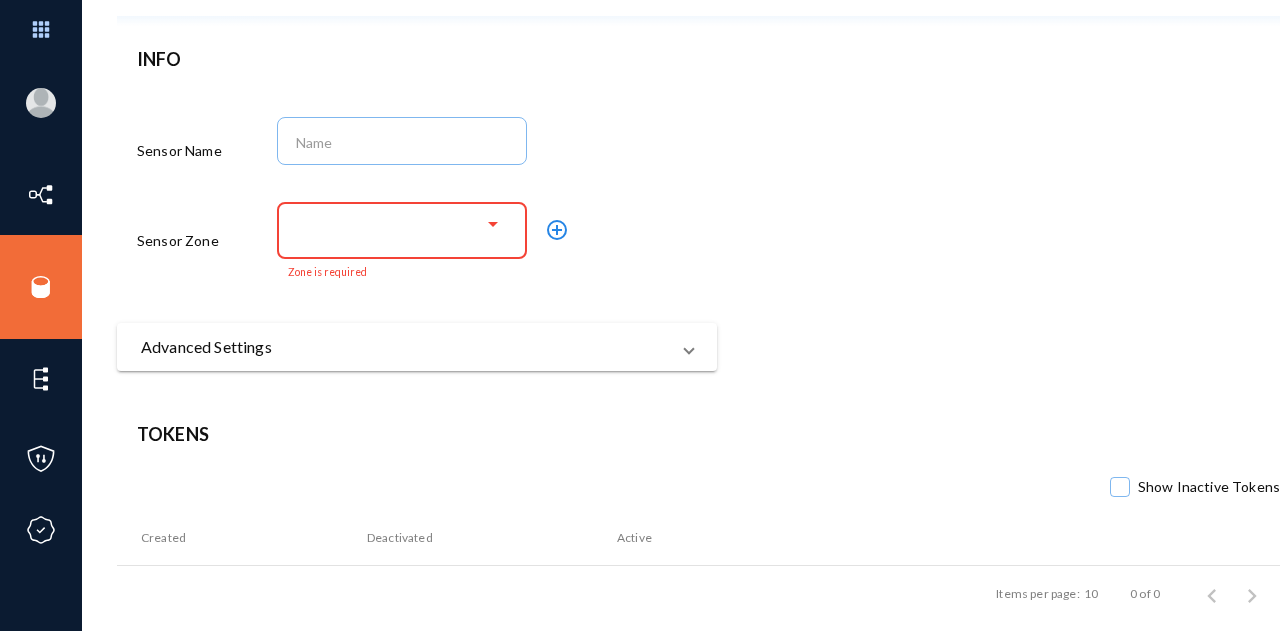 scroll, scrollTop: 148, scrollLeft: 0, axis: vertical 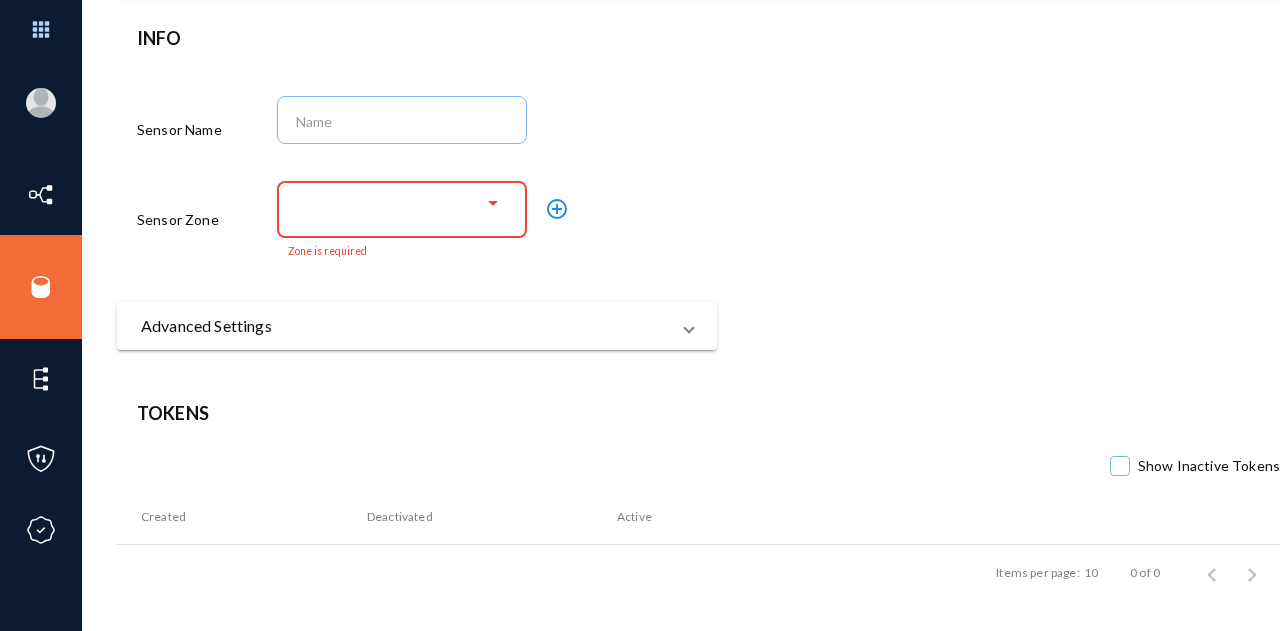 click on "Advanced Settings" at bounding box center (405, 326) 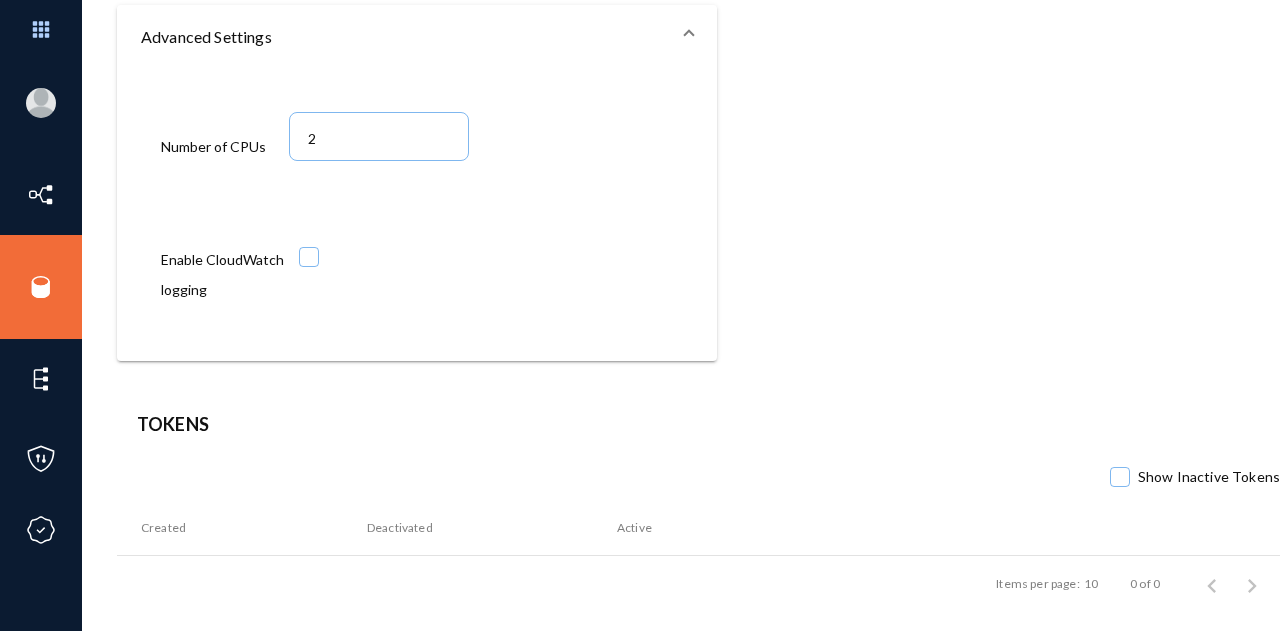 scroll, scrollTop: 440, scrollLeft: 0, axis: vertical 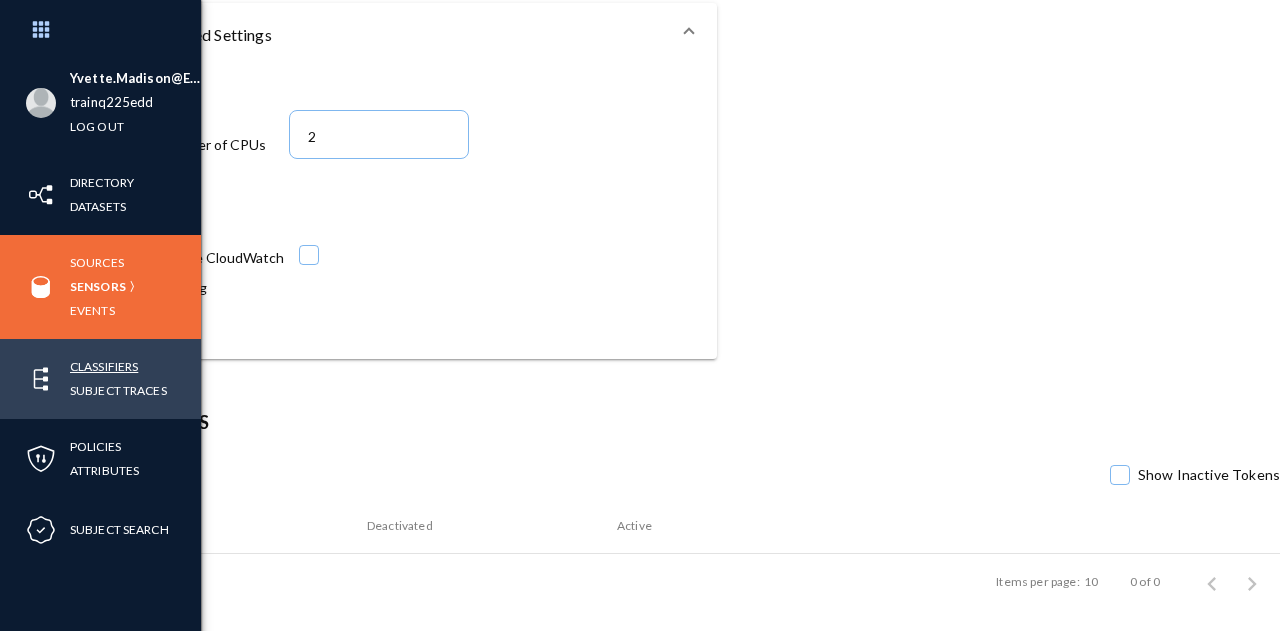 click on "Classifiers" at bounding box center [104, 366] 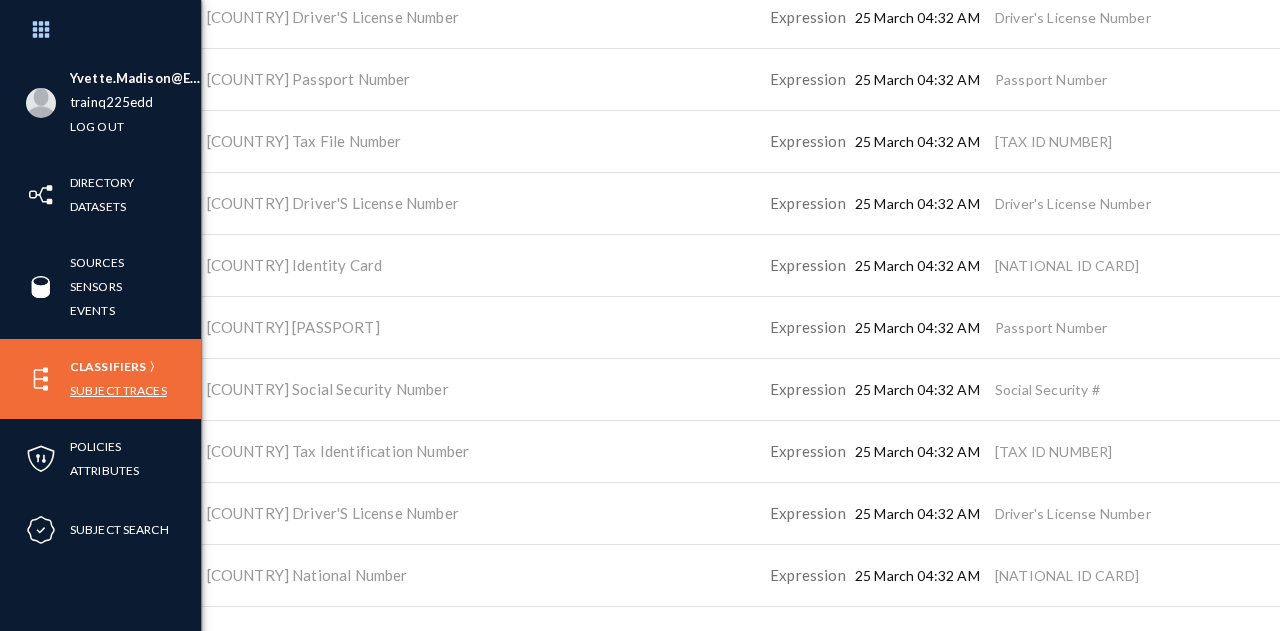 click on "Subject Traces" at bounding box center (118, 390) 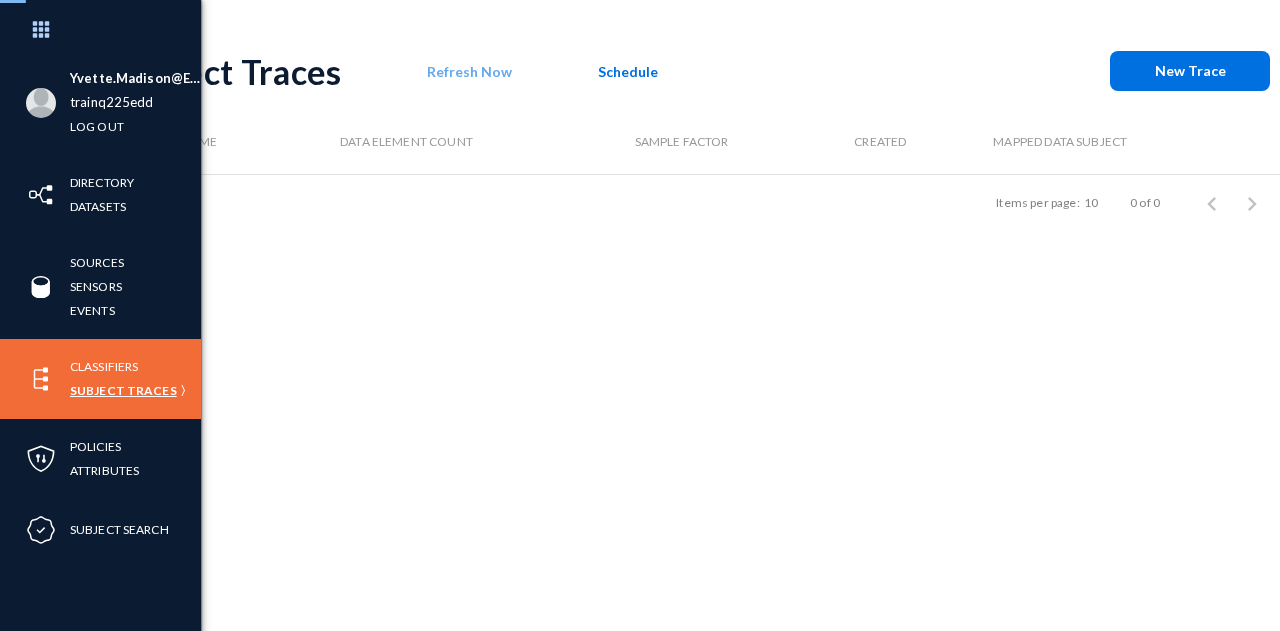 scroll, scrollTop: 10, scrollLeft: 0, axis: vertical 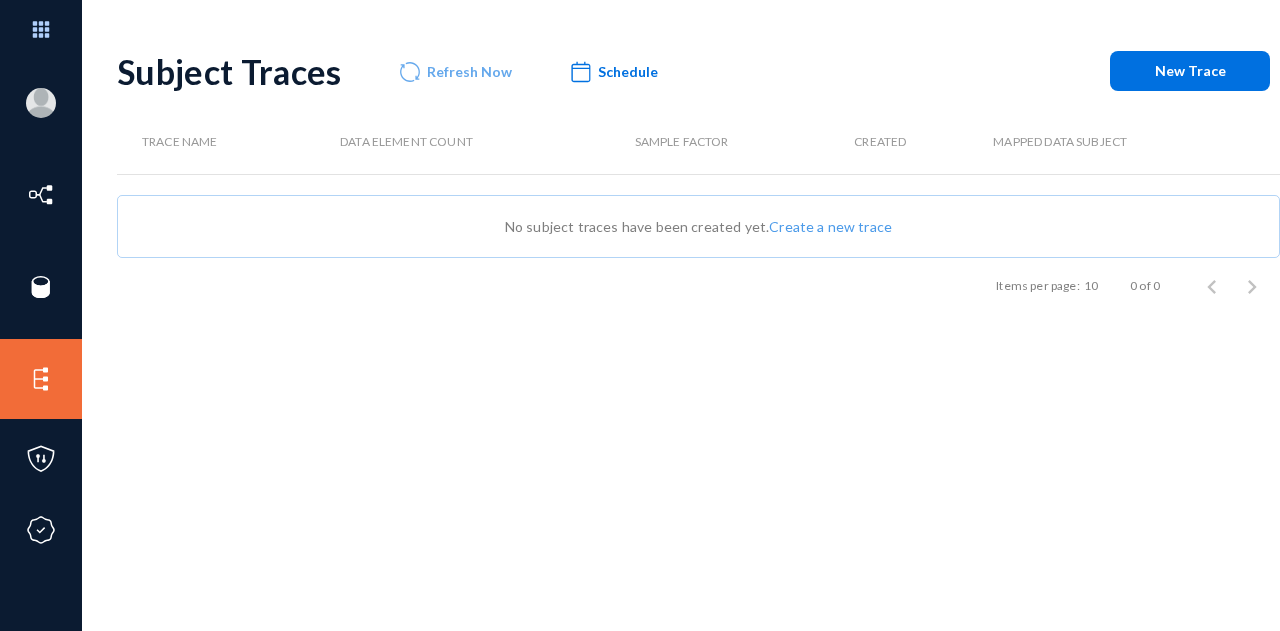 click on "New Trace" at bounding box center (1190, 70) 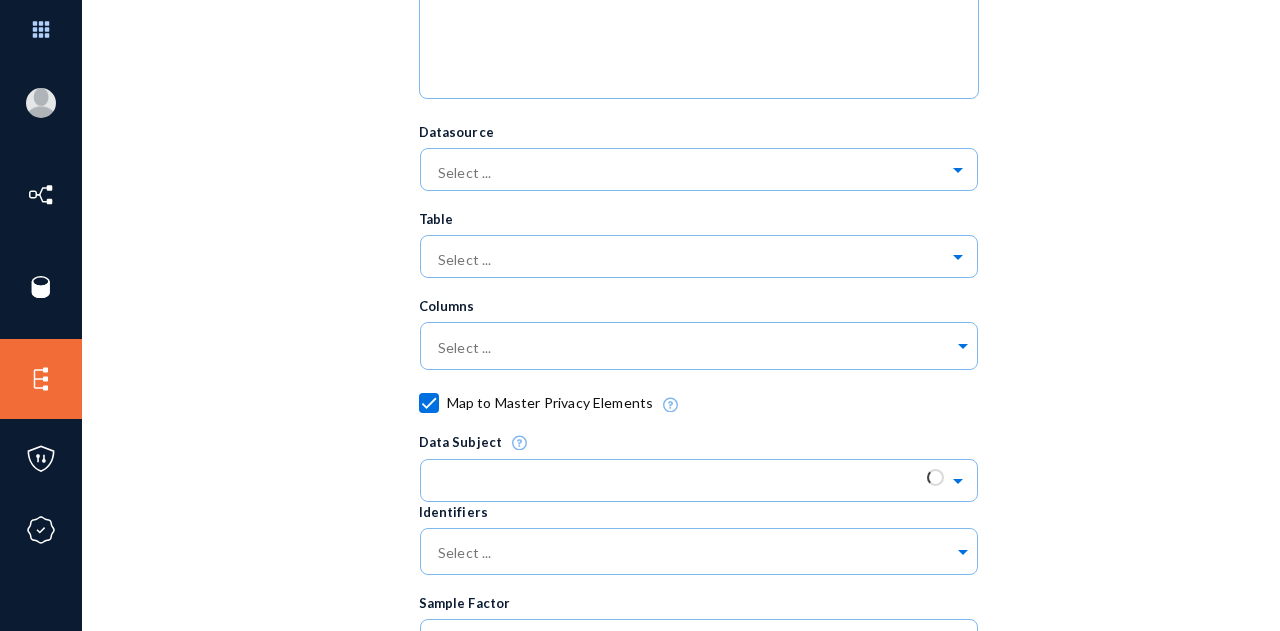scroll, scrollTop: 459, scrollLeft: 0, axis: vertical 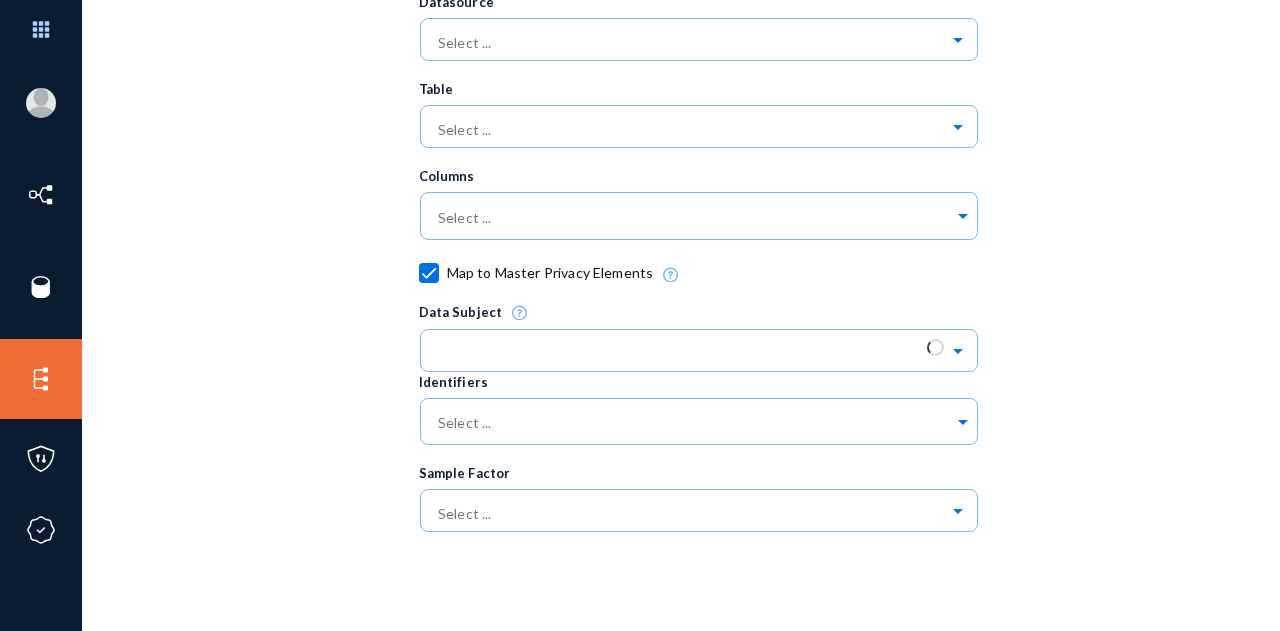 click on "Trace Name Description Datasource Select ... Table Select ... Columns Select ...   Map to Master Privacy Elements
Data Subject
Identifiers Select ... Sample Factor Select ..." at bounding box center (698, 162) 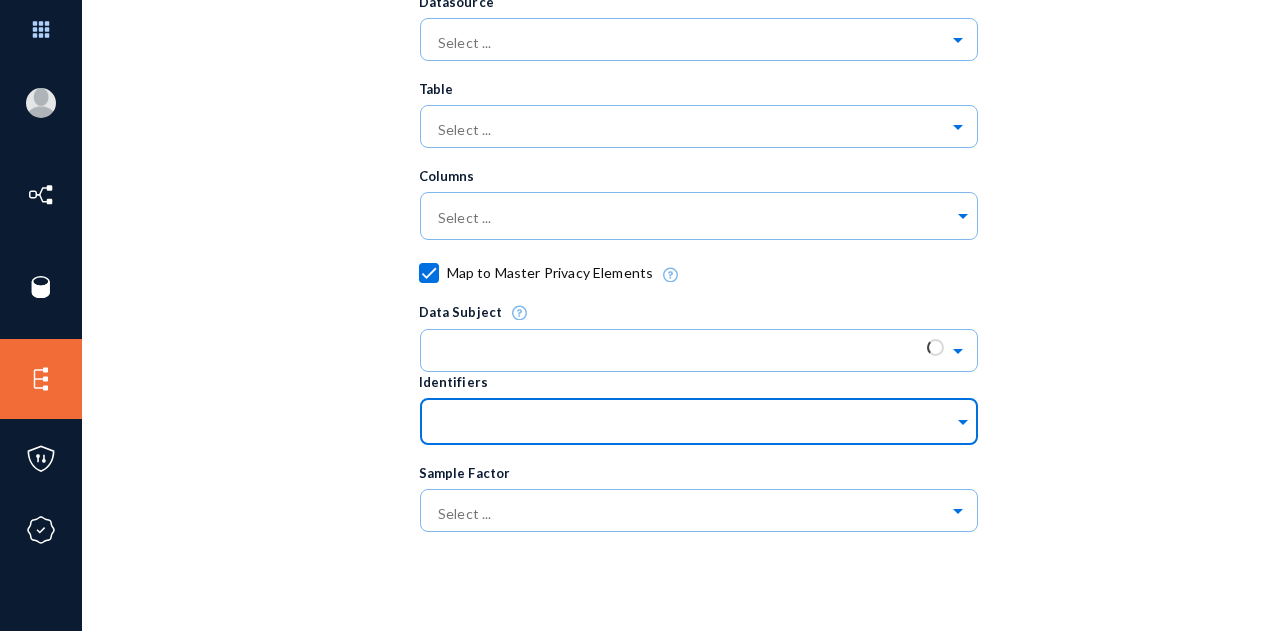 click at bounding box center [694, 219] 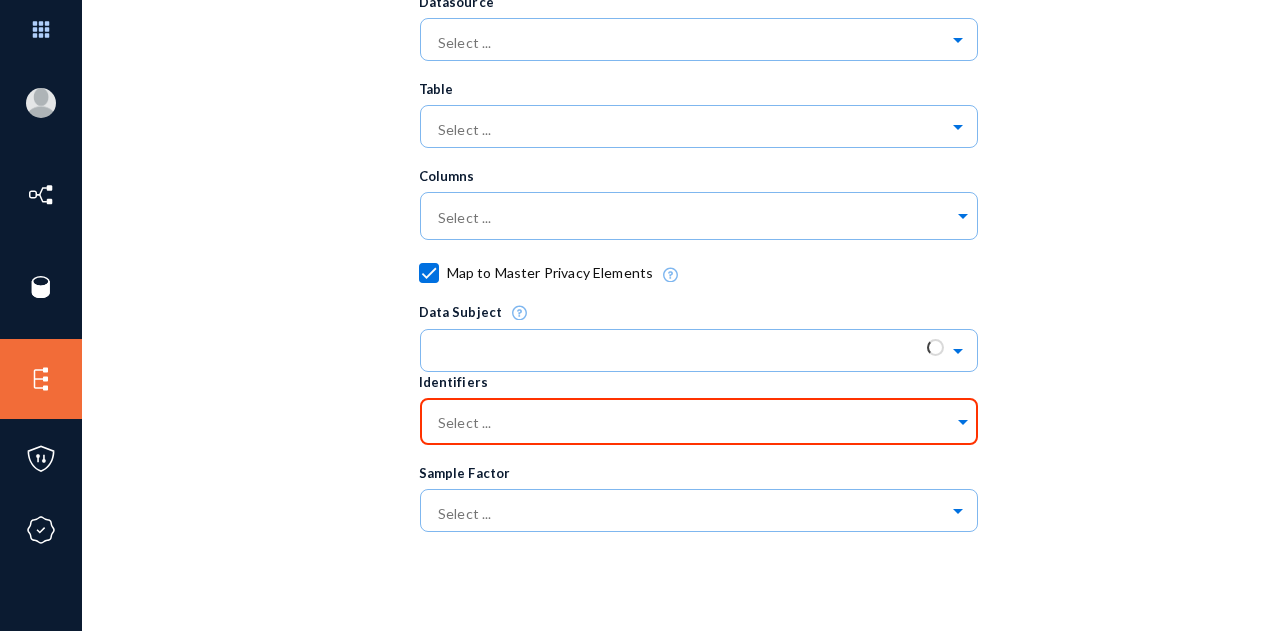 click on "Trace Name Description Datasource Select ... Table Select ... Columns Select ...   Map to Master Privacy Elements
Data Subject
Identifiers Select ... Sample Factor Select ..." at bounding box center [698, 162] 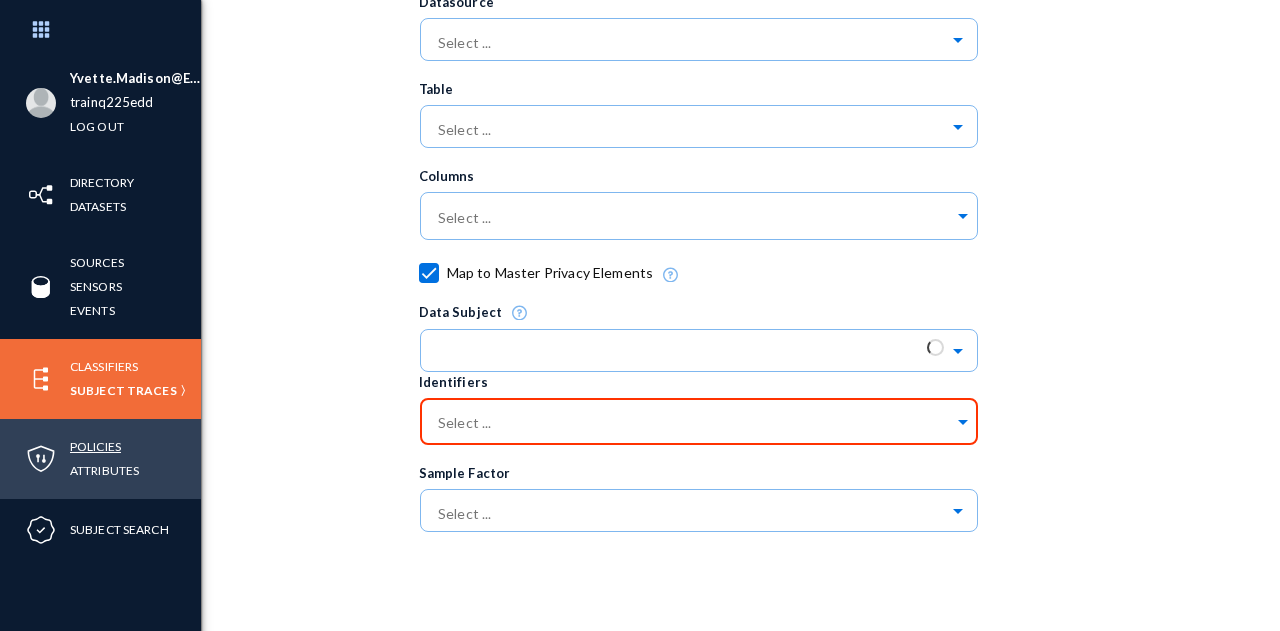 click on "Policies" at bounding box center [95, 446] 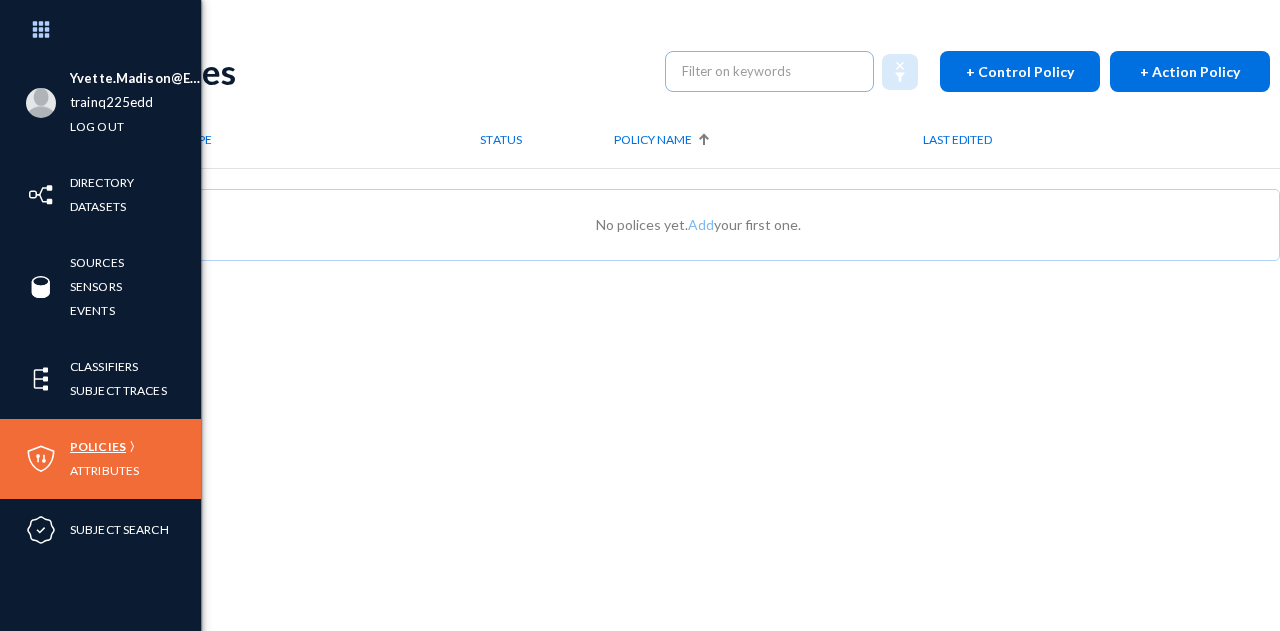 scroll, scrollTop: 10, scrollLeft: 0, axis: vertical 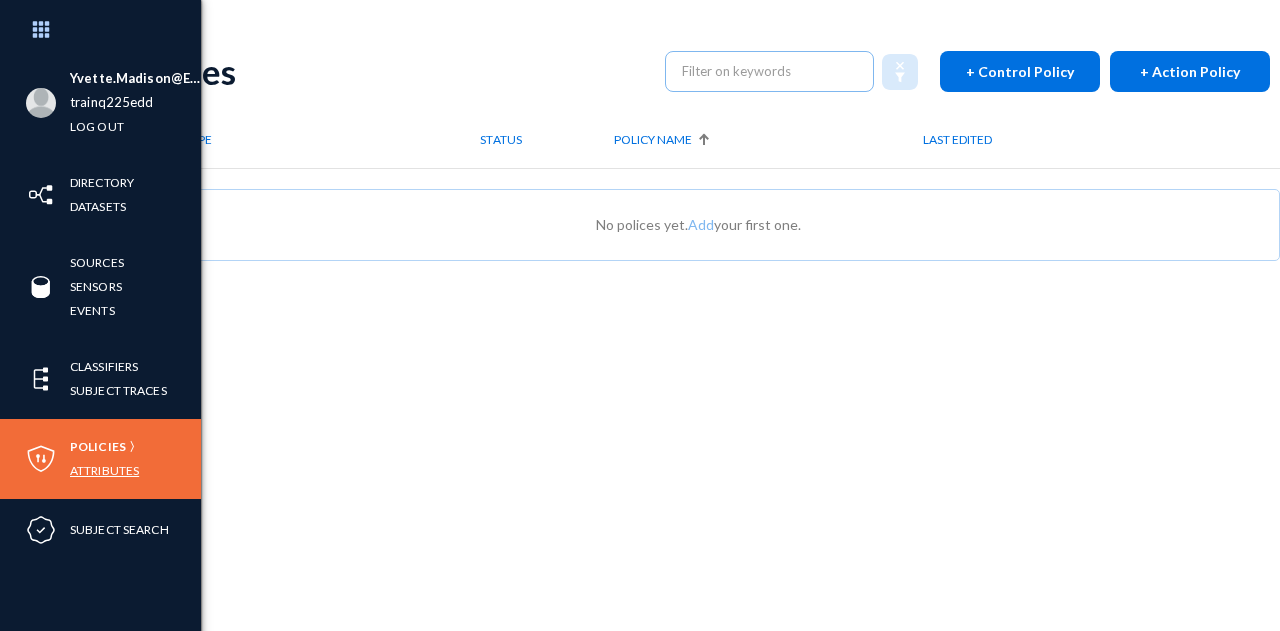 click on "Attributes" at bounding box center [104, 470] 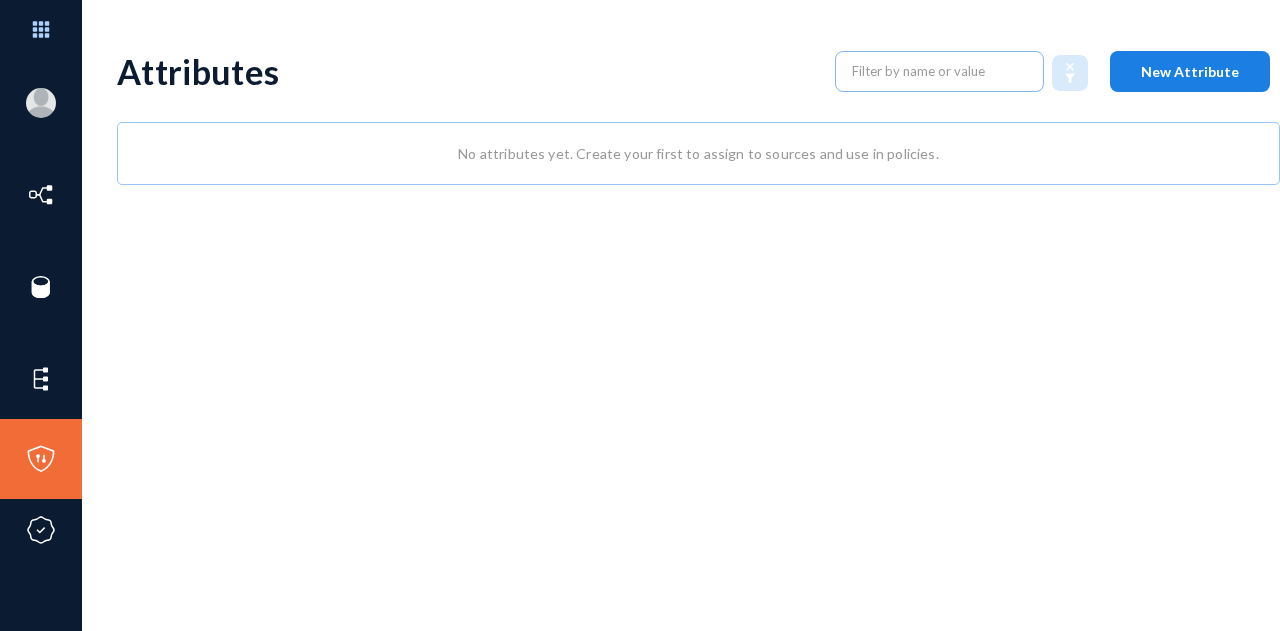 click on "New Attribute" at bounding box center [1190, 71] 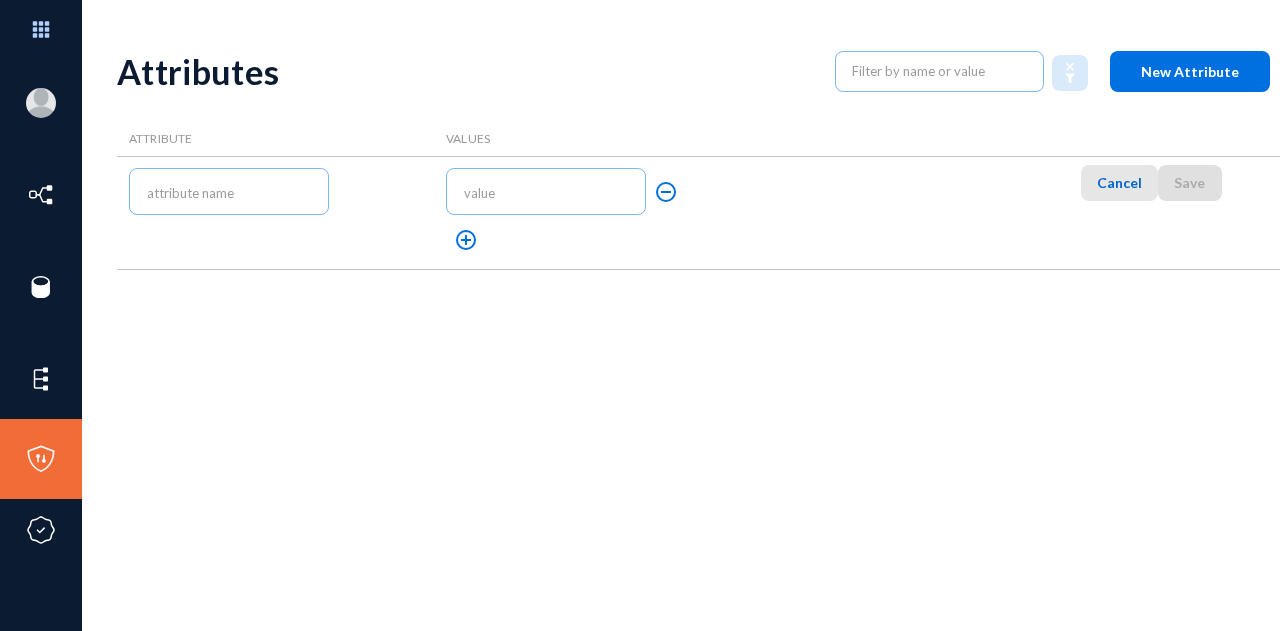 click on "Cancel" at bounding box center (1119, 182) 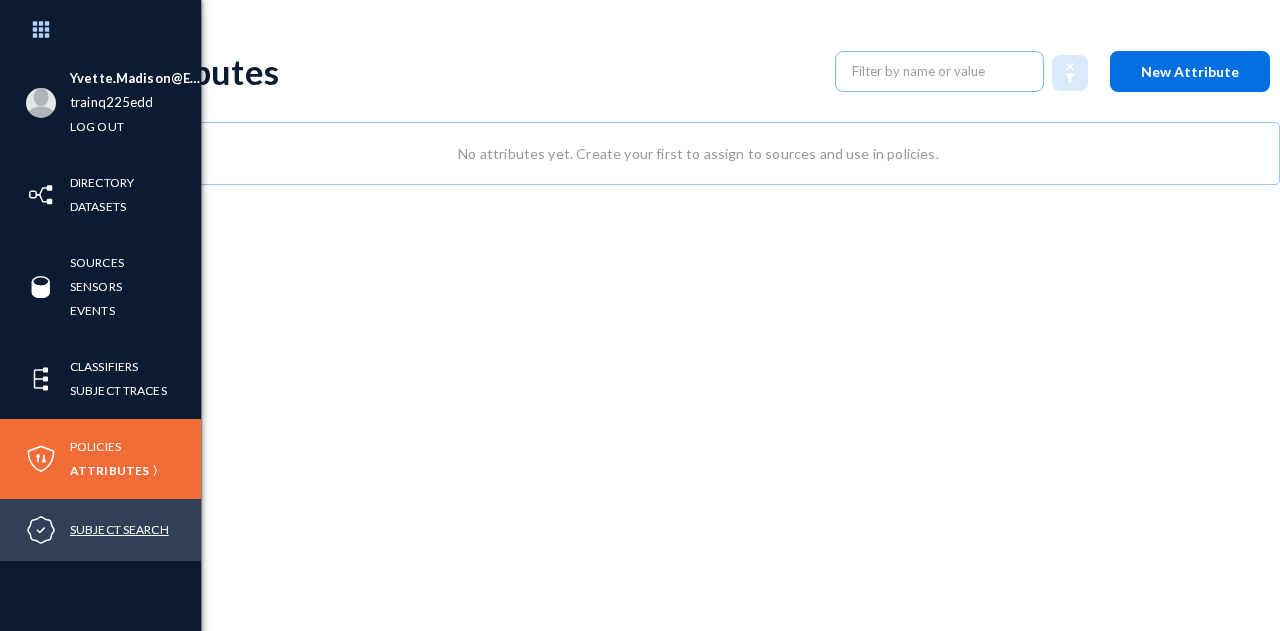 click on "Subject Search" at bounding box center (119, 529) 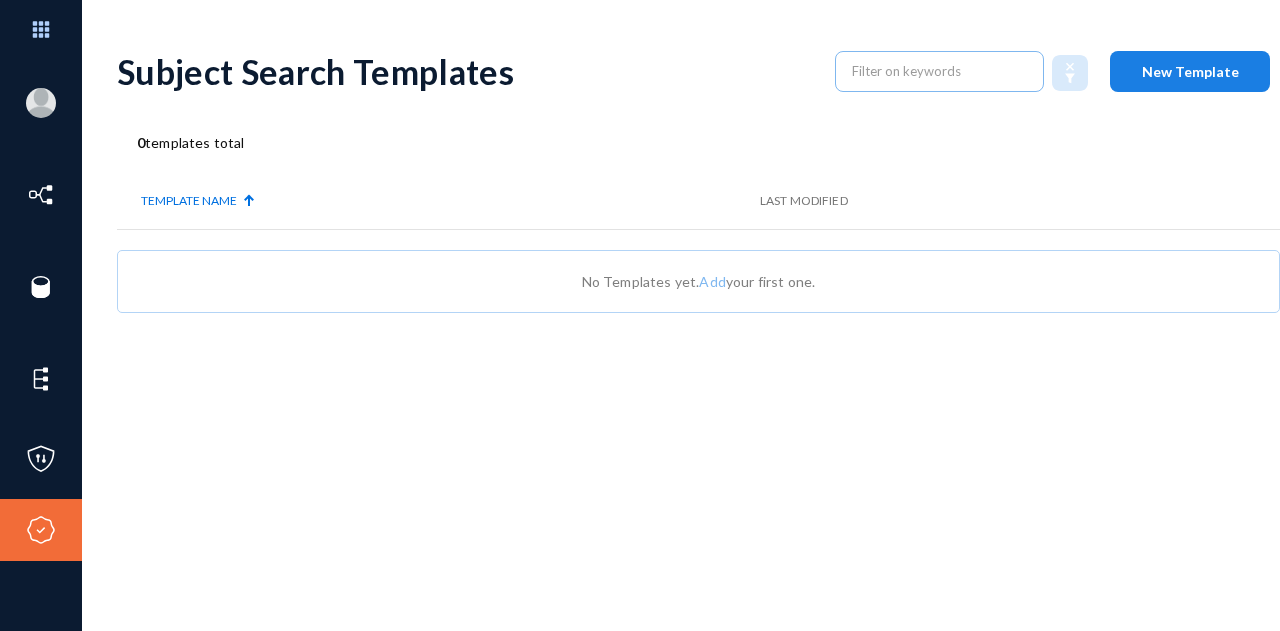 click on "New Template" at bounding box center (1190, 71) 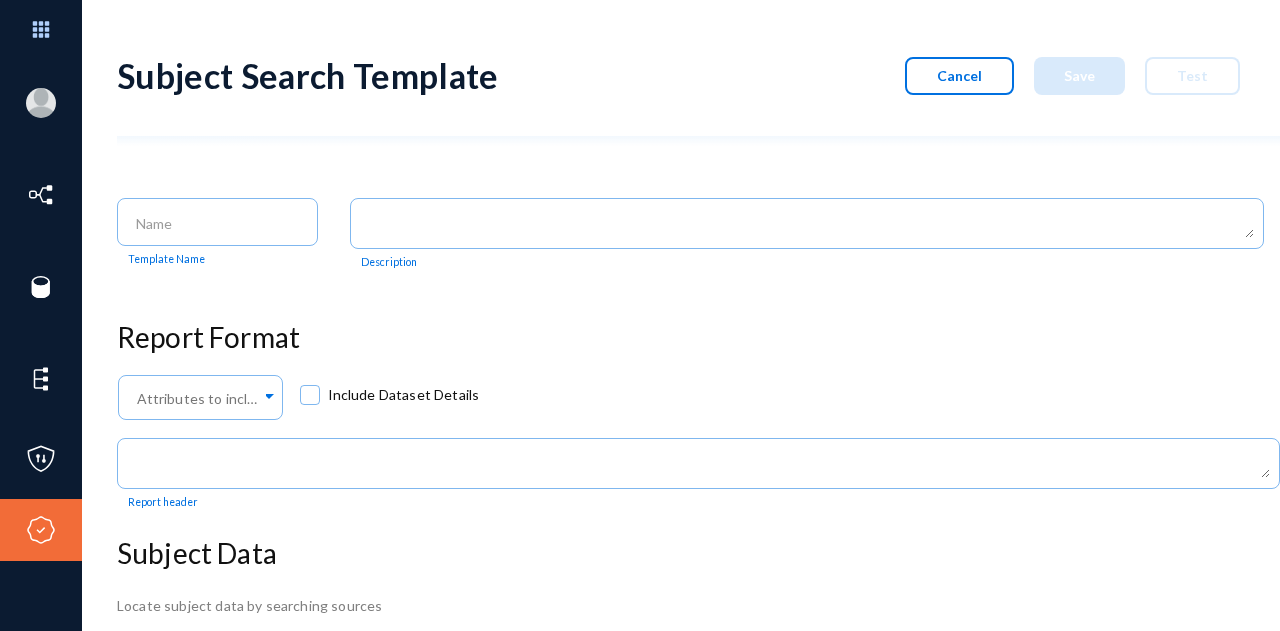 scroll, scrollTop: 32, scrollLeft: 0, axis: vertical 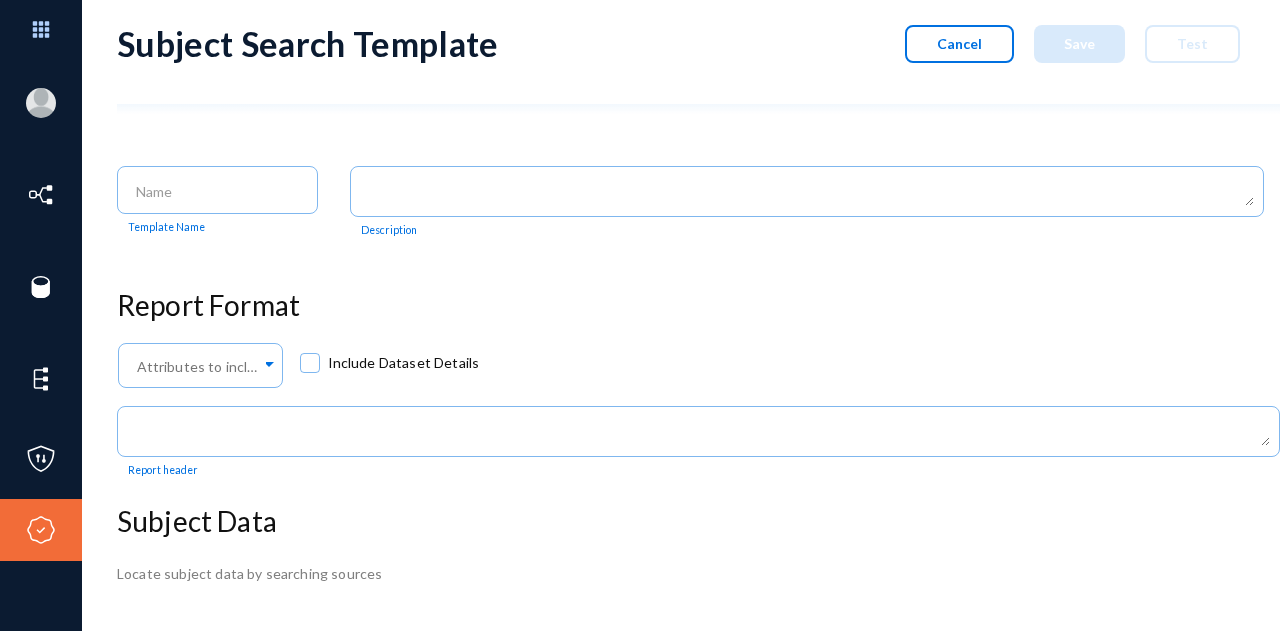 click on "Cancel" at bounding box center [959, 43] 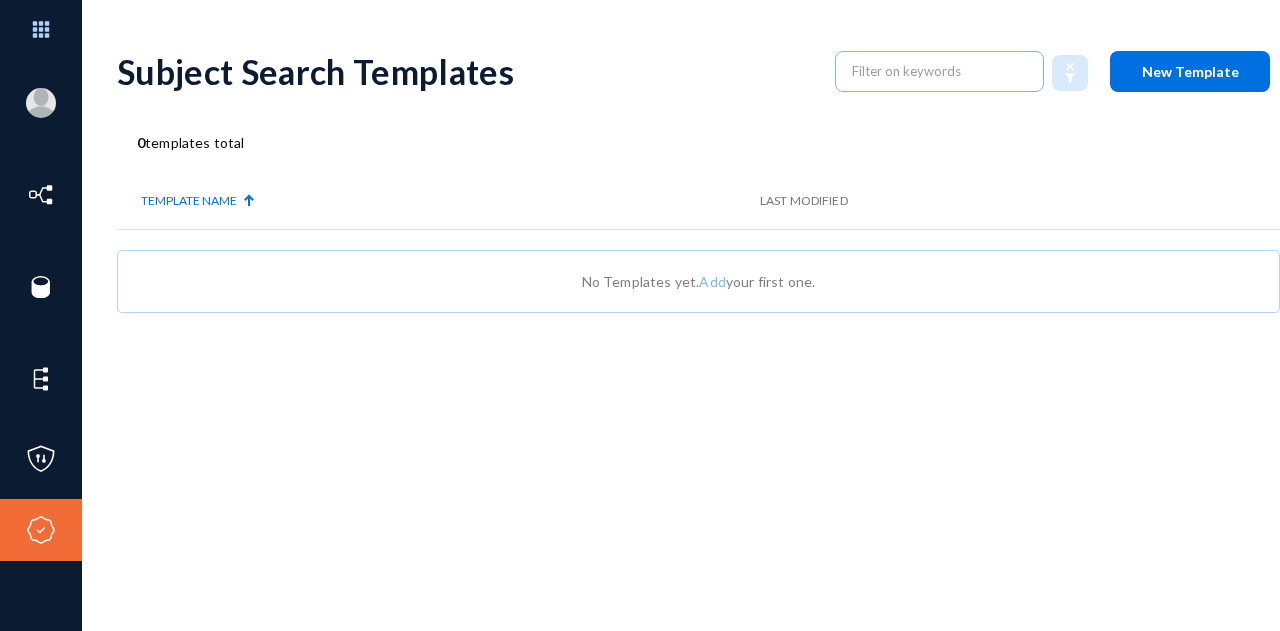scroll, scrollTop: 0, scrollLeft: 0, axis: both 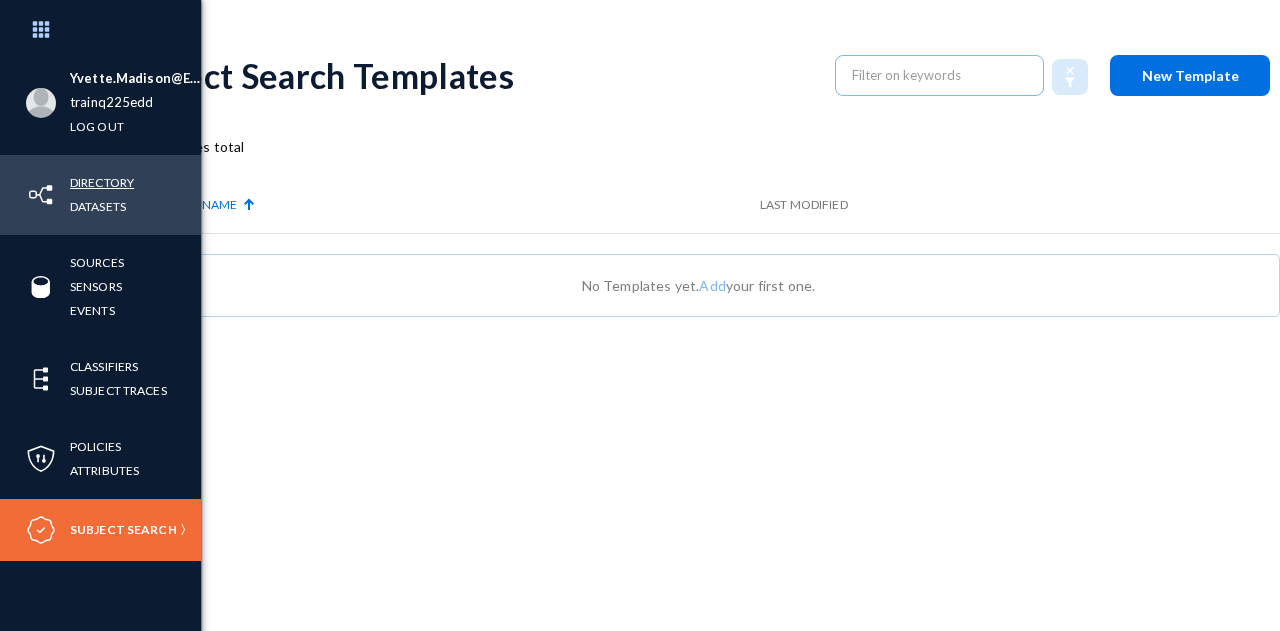 click on "Directory" at bounding box center (102, 182) 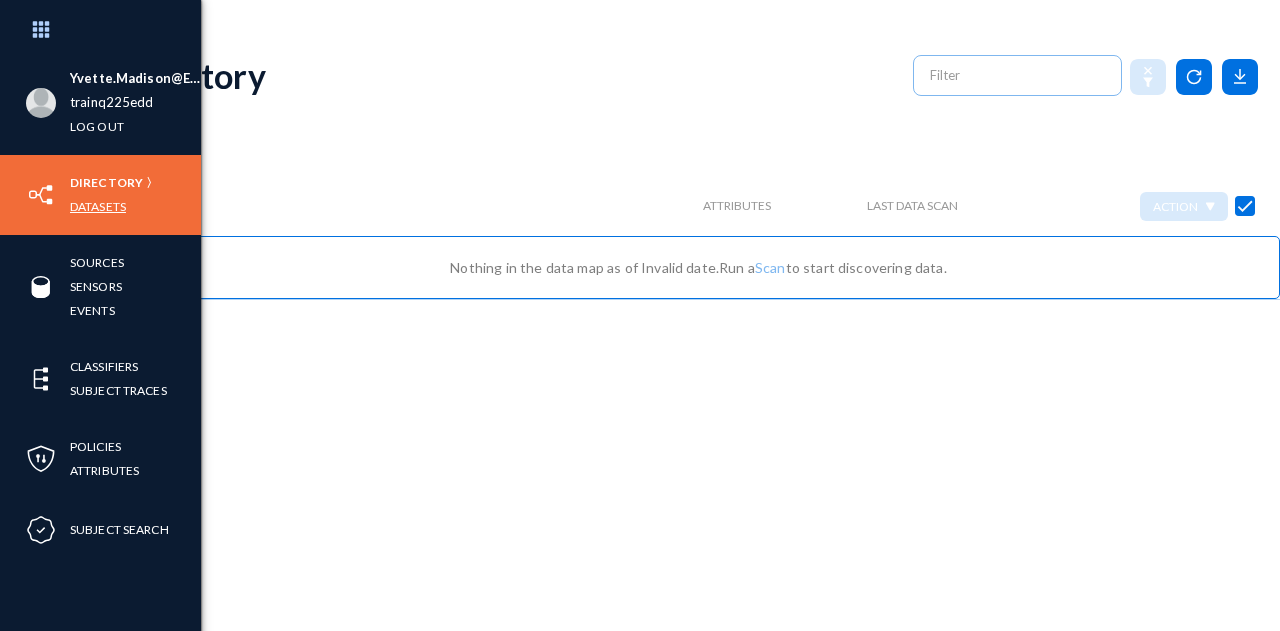 click on "Datasets" at bounding box center (98, 206) 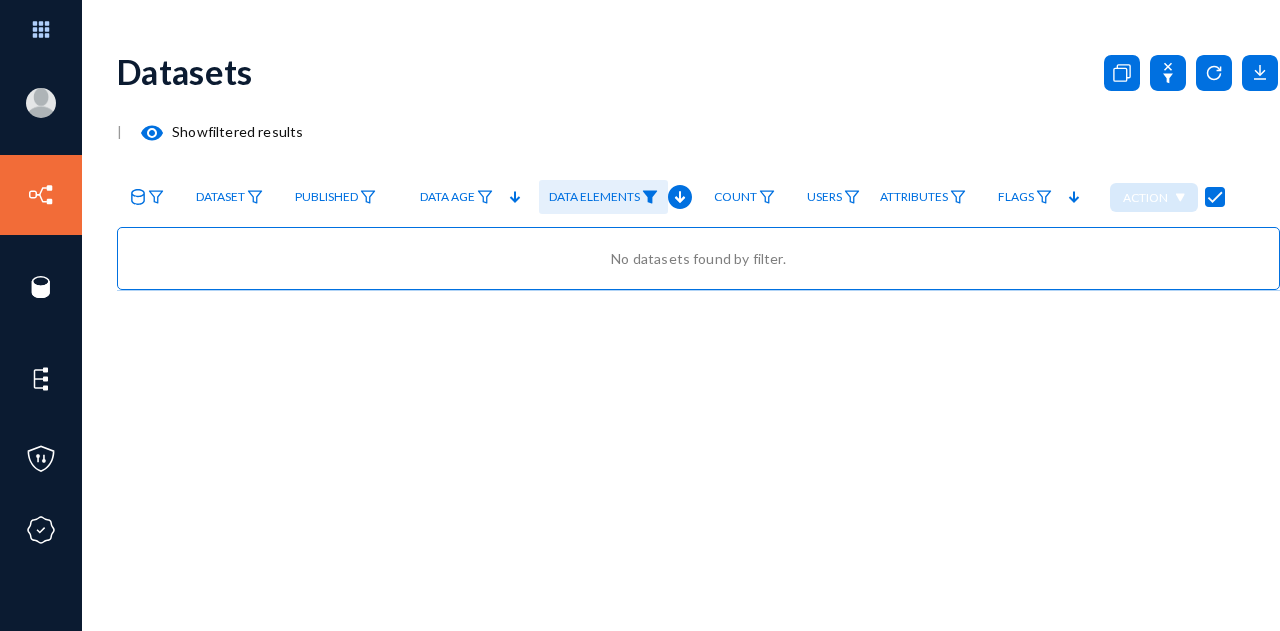 scroll, scrollTop: 2, scrollLeft: 0, axis: vertical 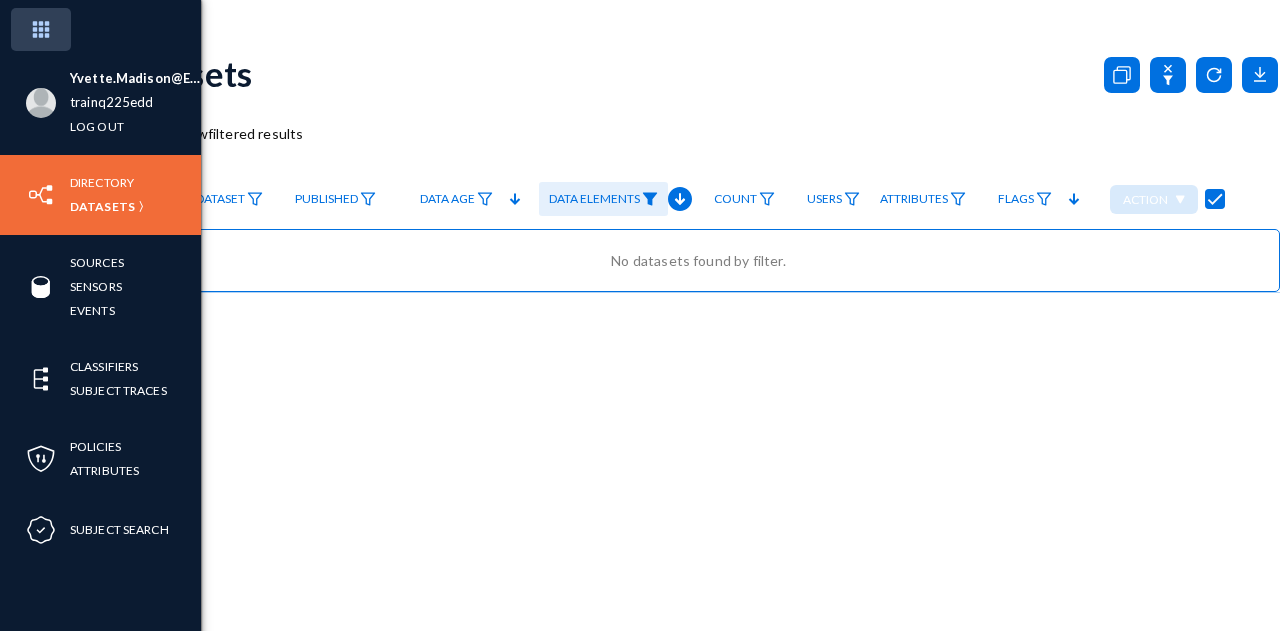 click at bounding box center (41, 29) 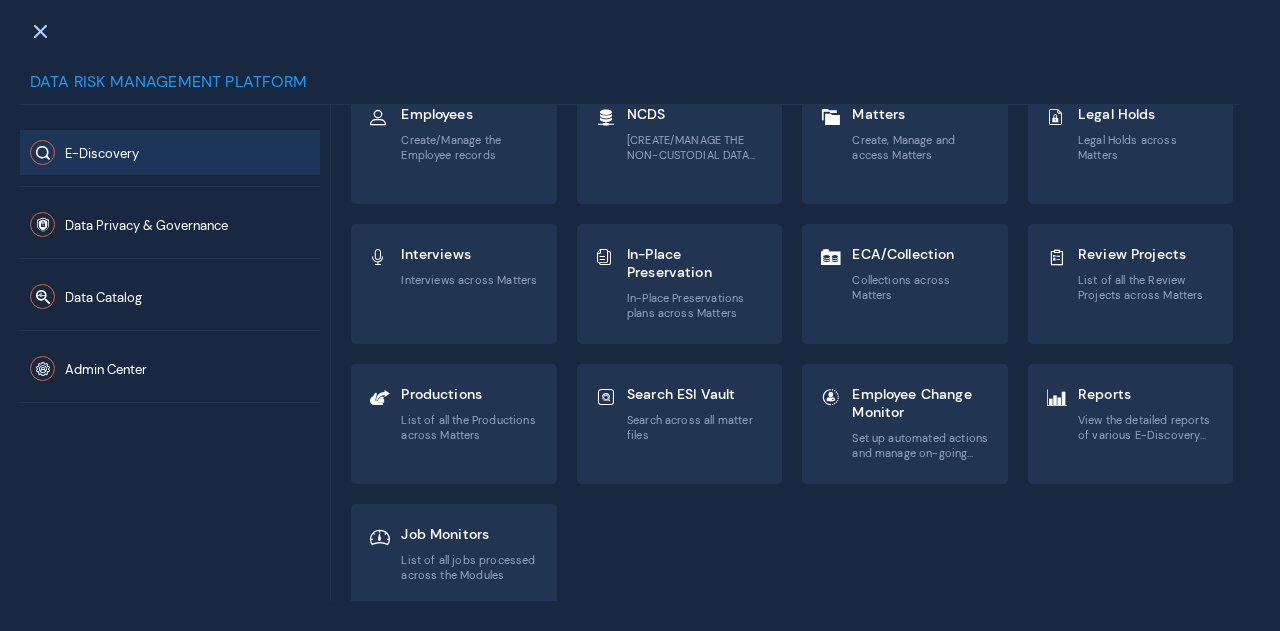 scroll, scrollTop: 63, scrollLeft: 0, axis: vertical 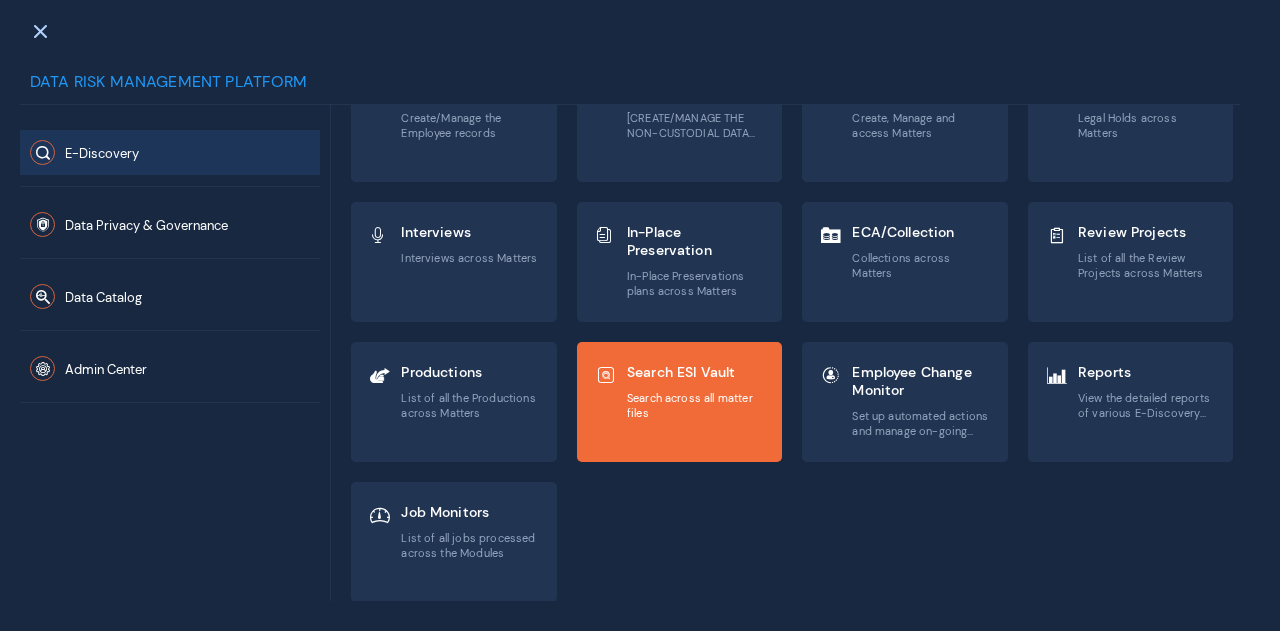 click on "Search ESI Vault" at bounding box center (470, 92) 